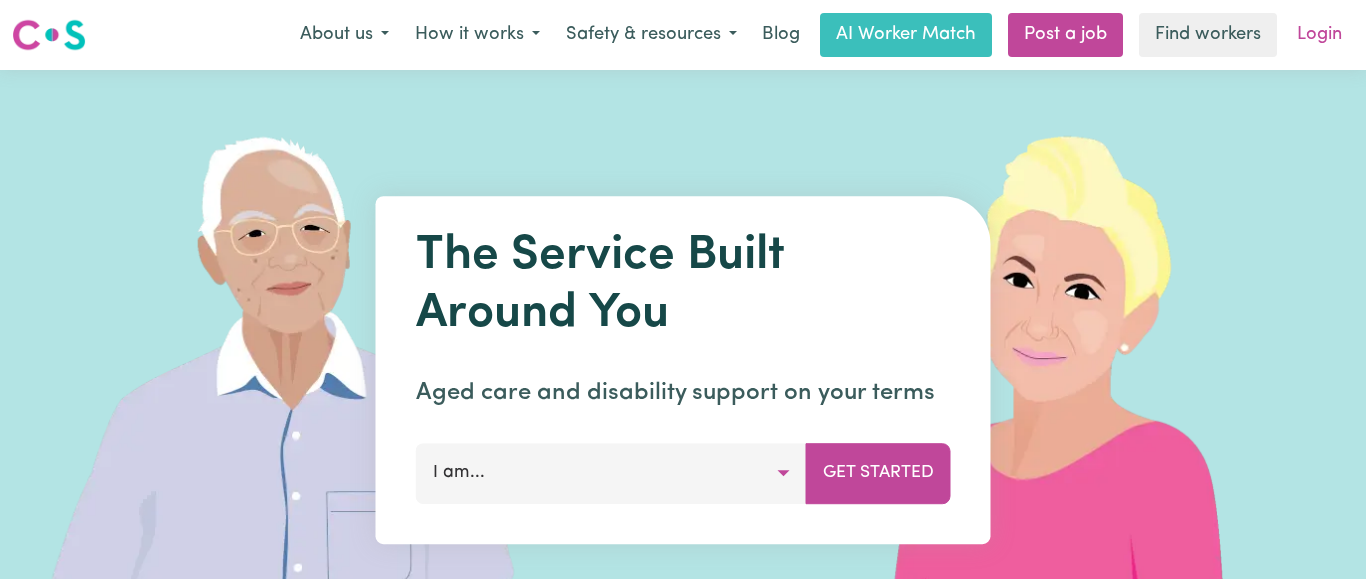 scroll, scrollTop: 0, scrollLeft: 0, axis: both 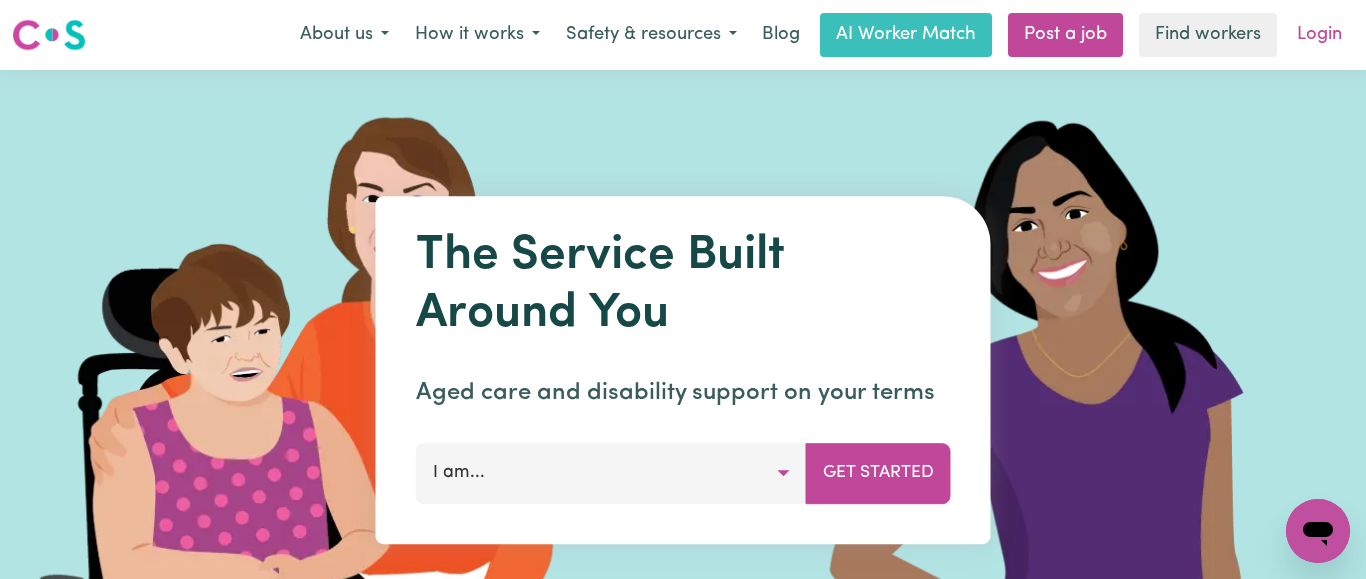 click on "Login" at bounding box center [1319, 35] 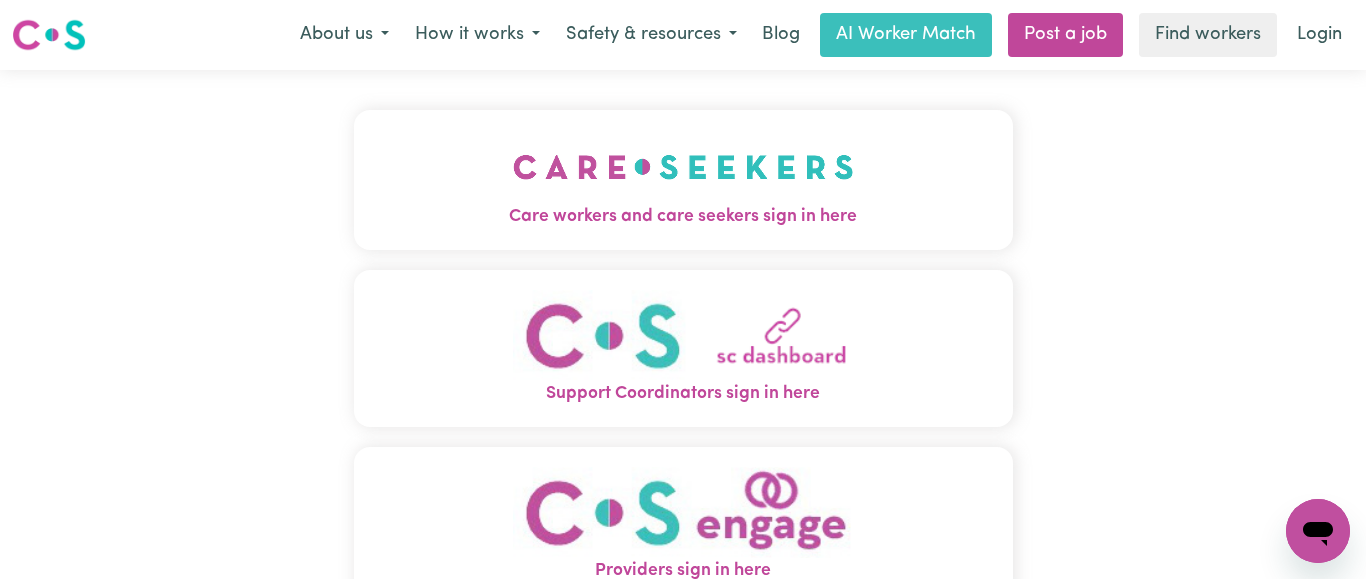 click on "Care workers and care seekers sign in here" at bounding box center [683, 217] 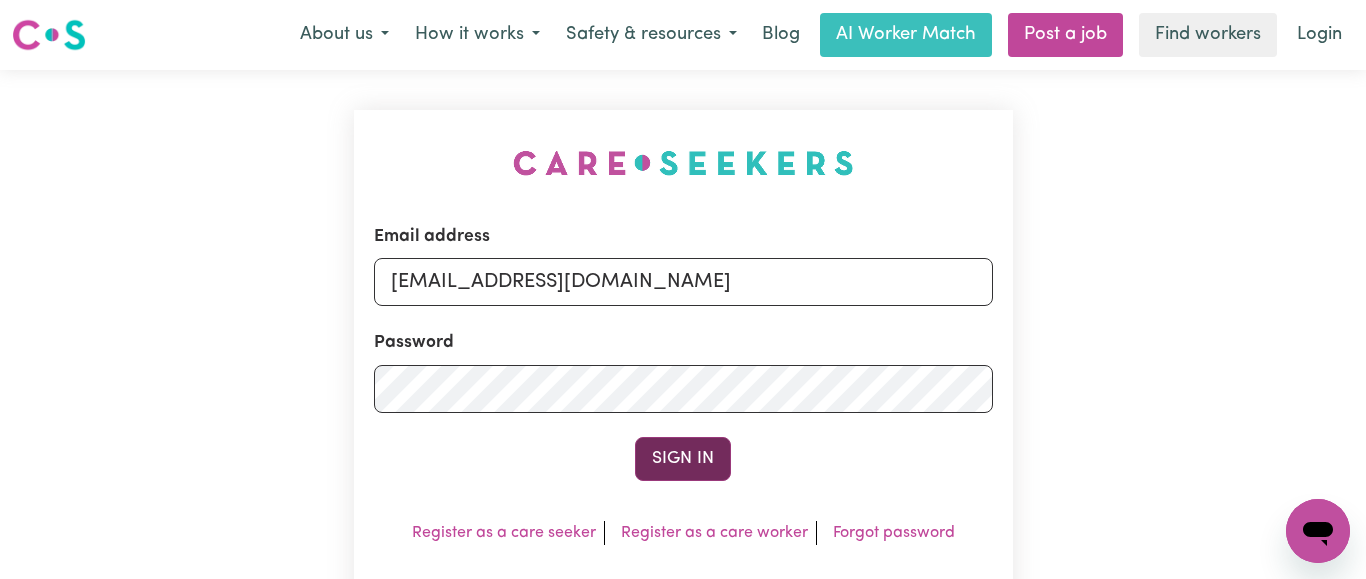 click on "Sign In" at bounding box center [683, 459] 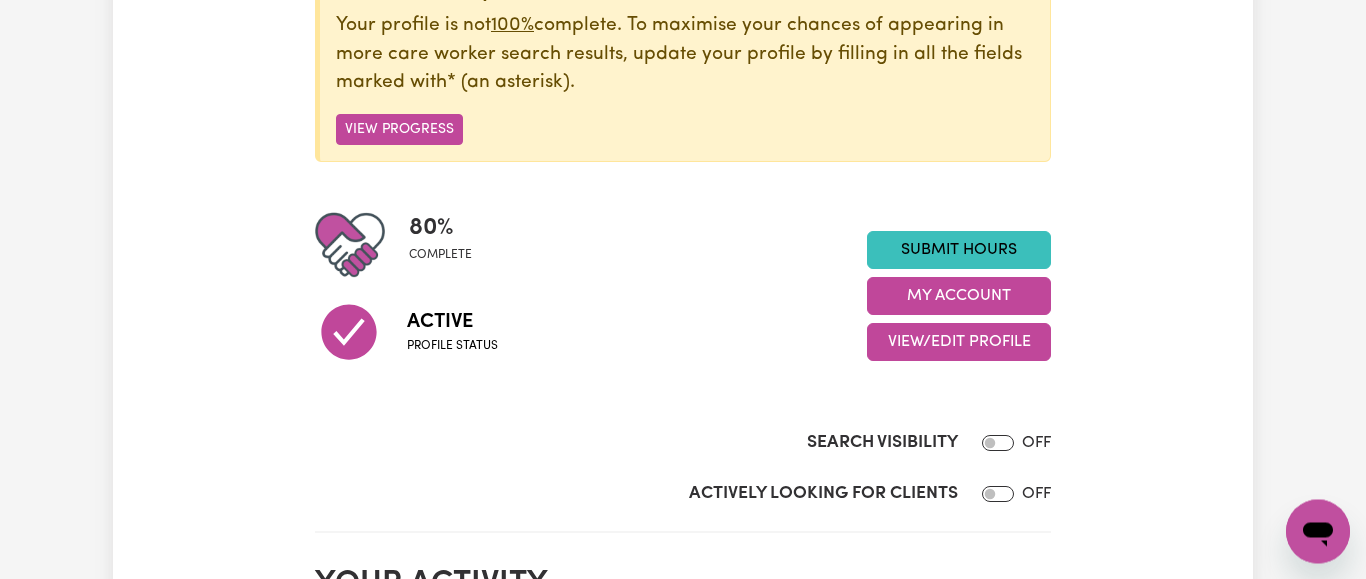 scroll, scrollTop: 306, scrollLeft: 0, axis: vertical 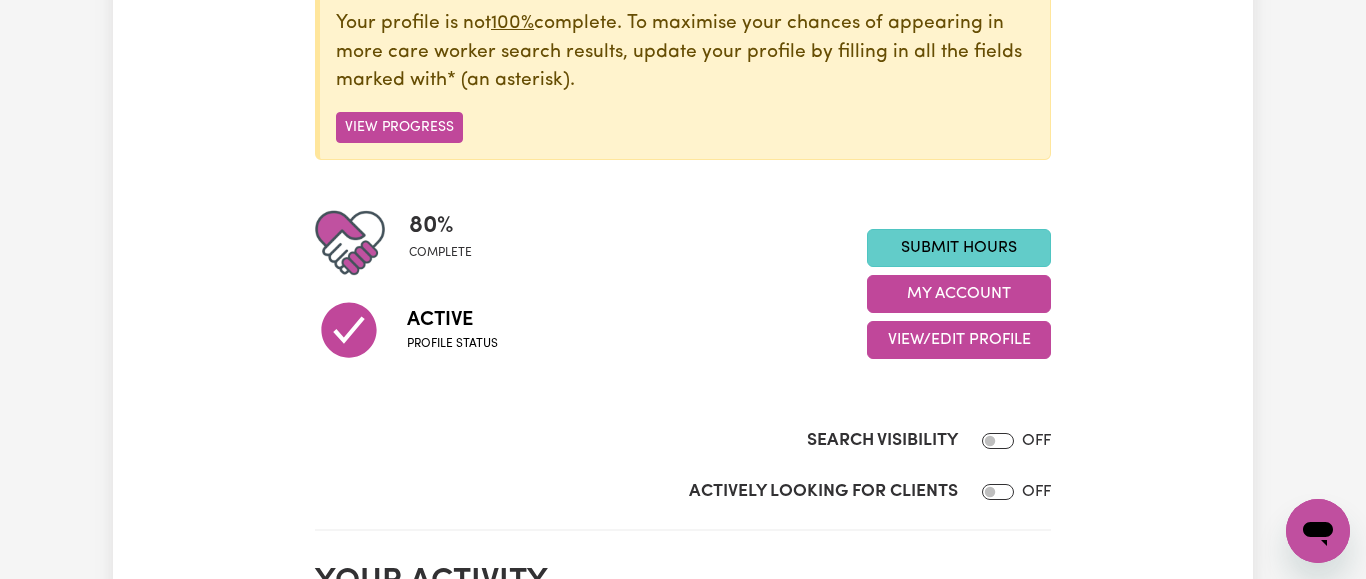 click on "Submit Hours" at bounding box center (959, 248) 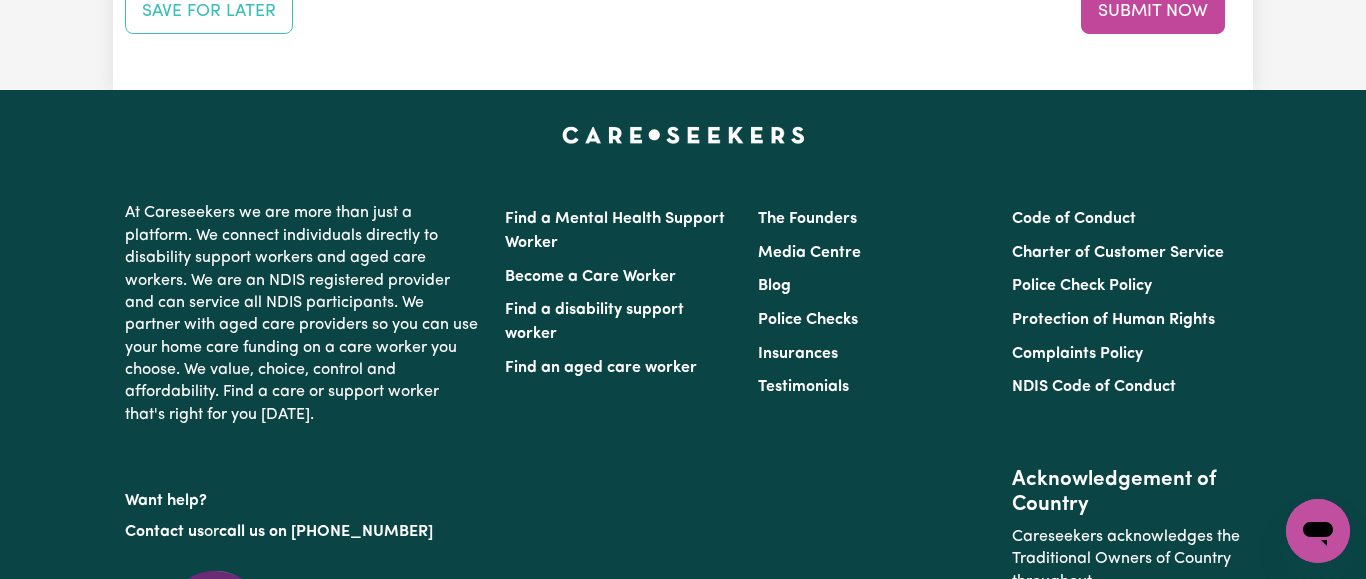 scroll, scrollTop: 102, scrollLeft: 0, axis: vertical 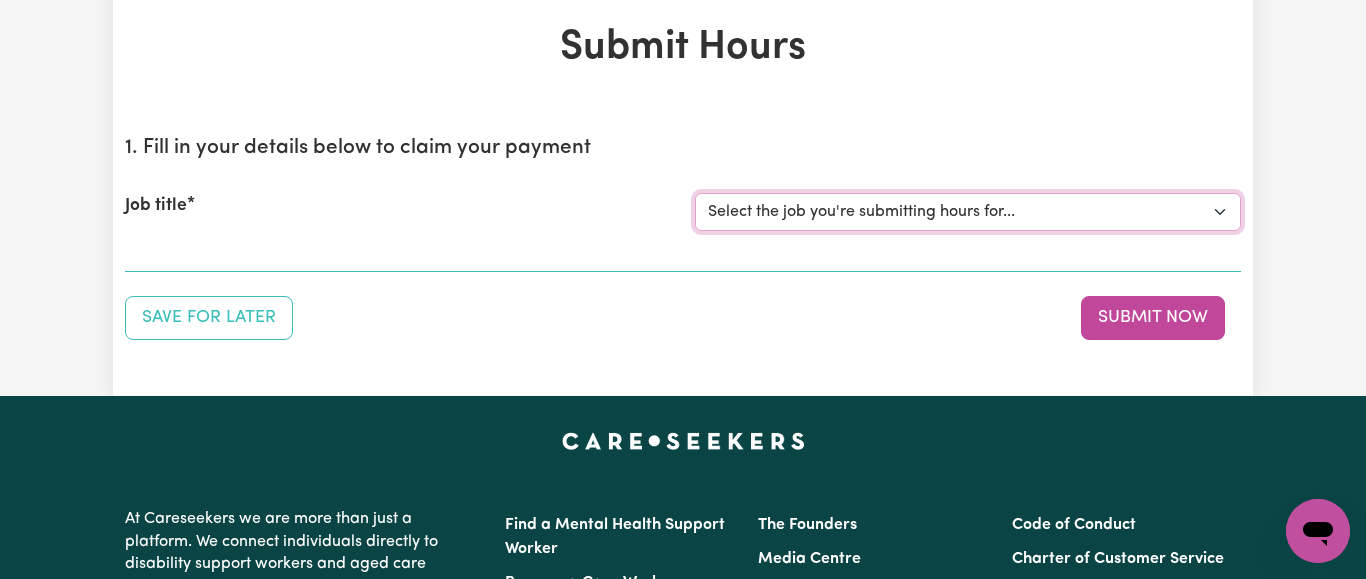 select on "7231" 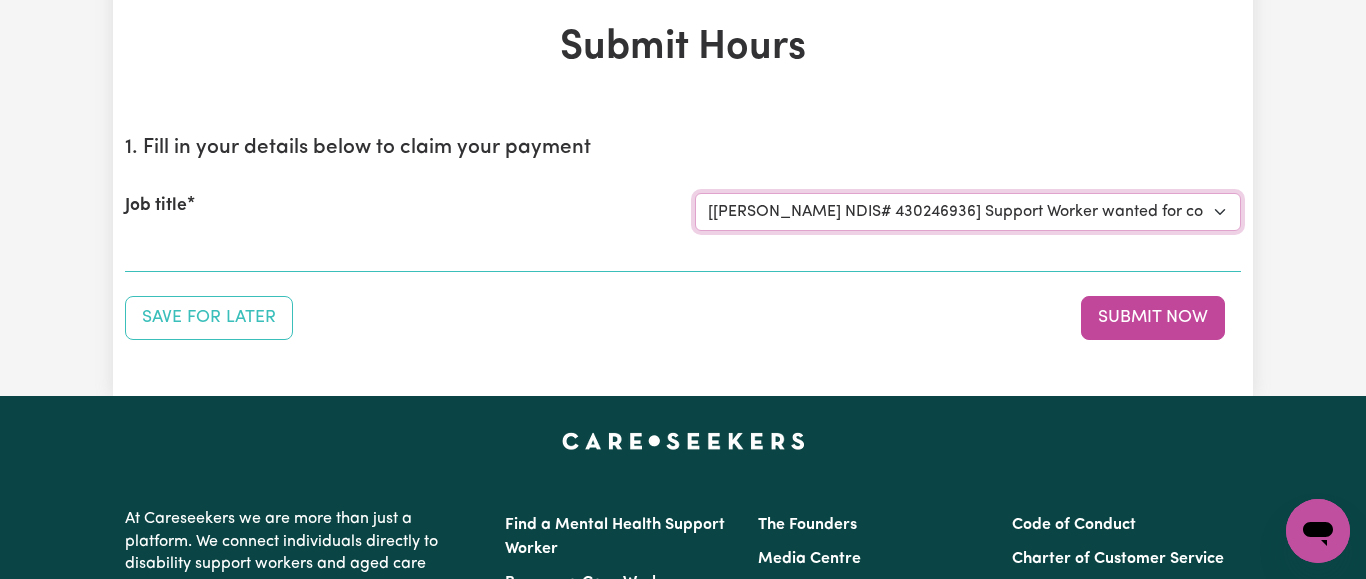 click on "[[PERSON_NAME] NDIS# 430246936] Support Worker wanted for community access every [DATE]" at bounding box center (0, 0) 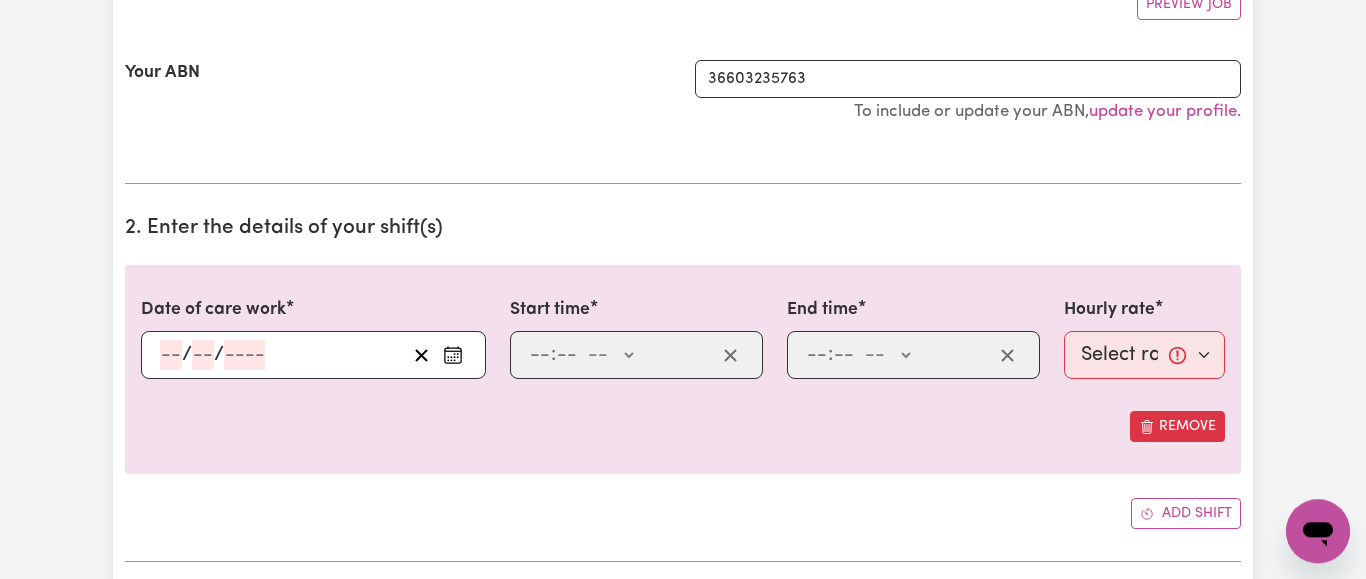 scroll, scrollTop: 408, scrollLeft: 0, axis: vertical 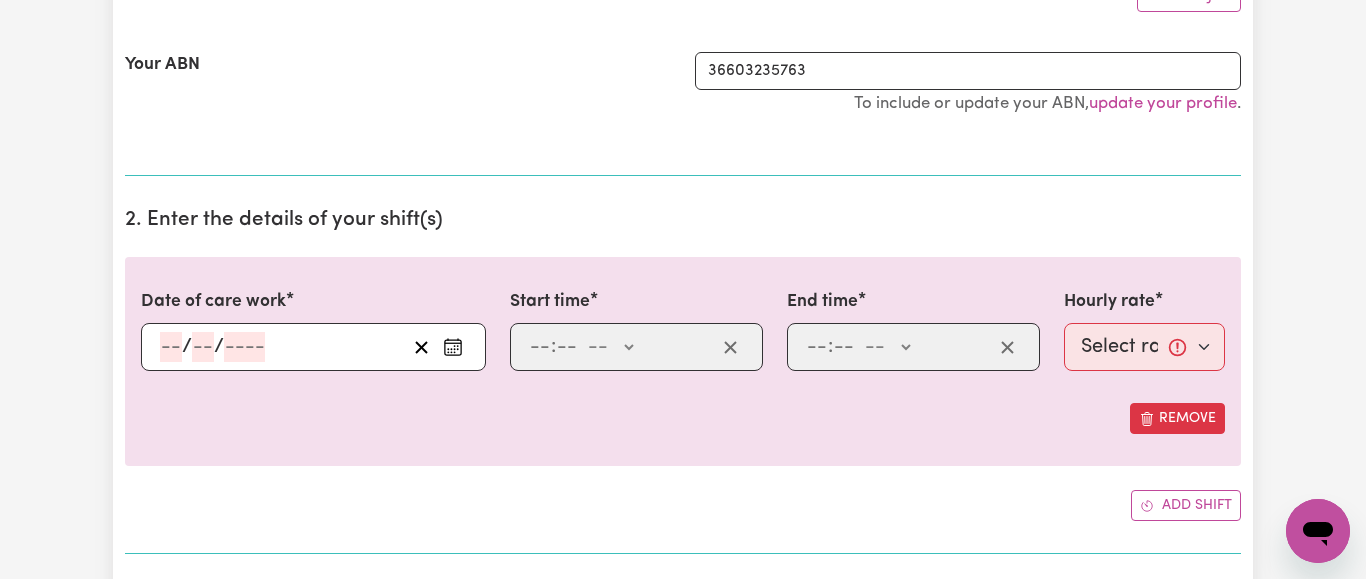 click 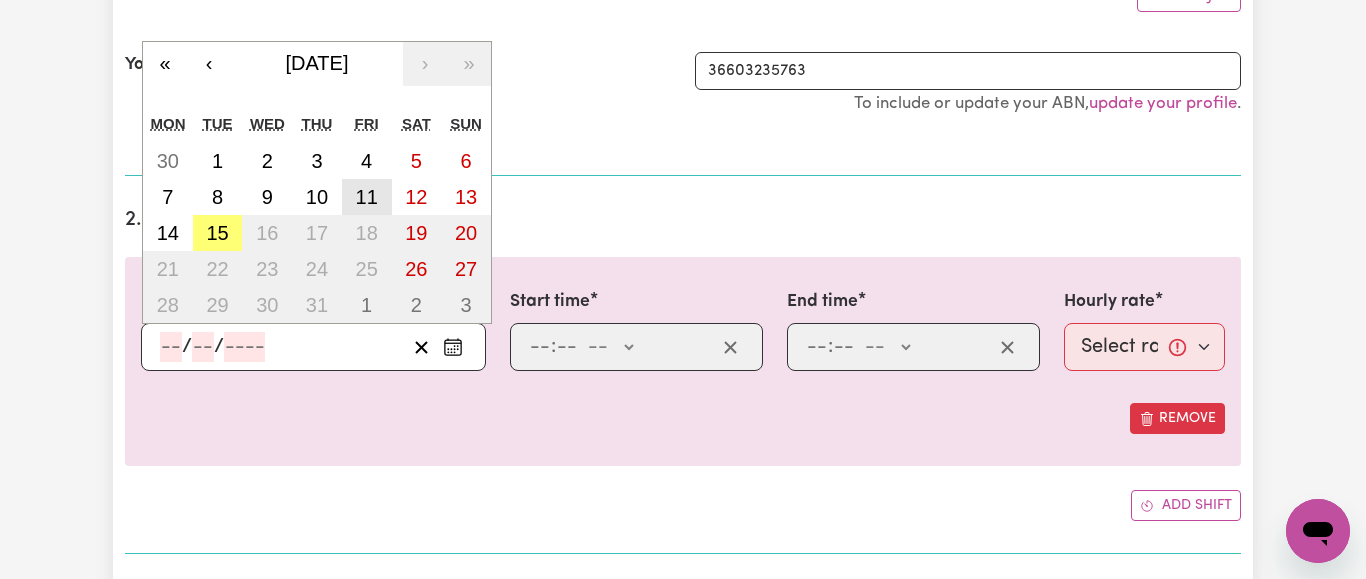 click on "11" at bounding box center [367, 197] 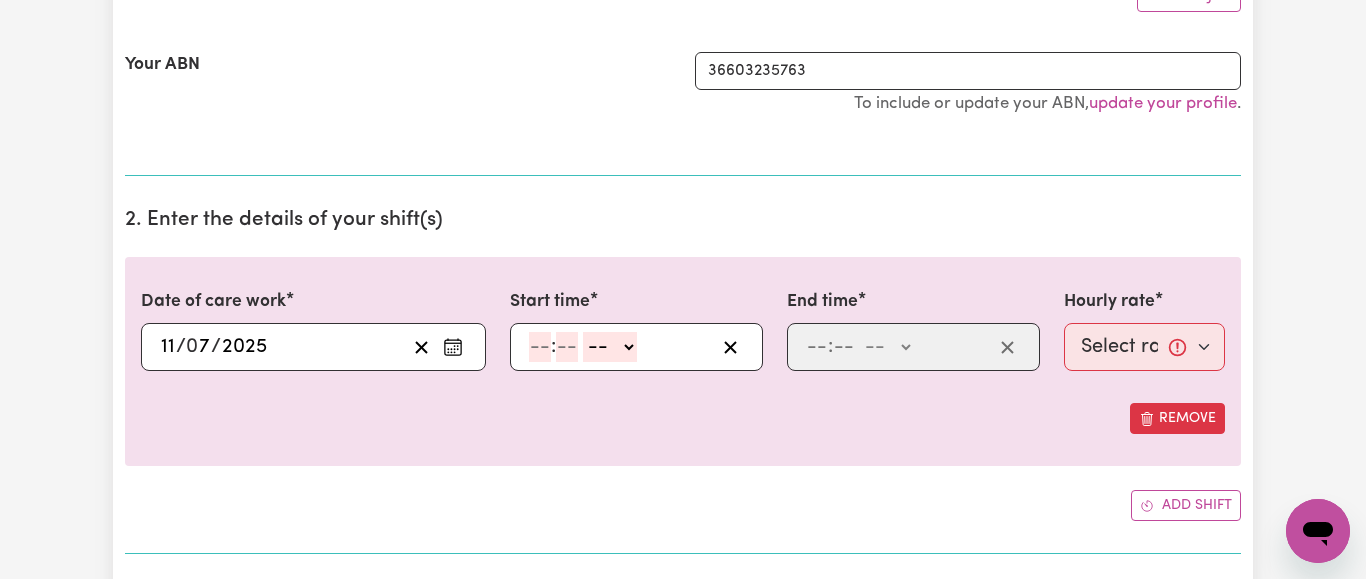 click 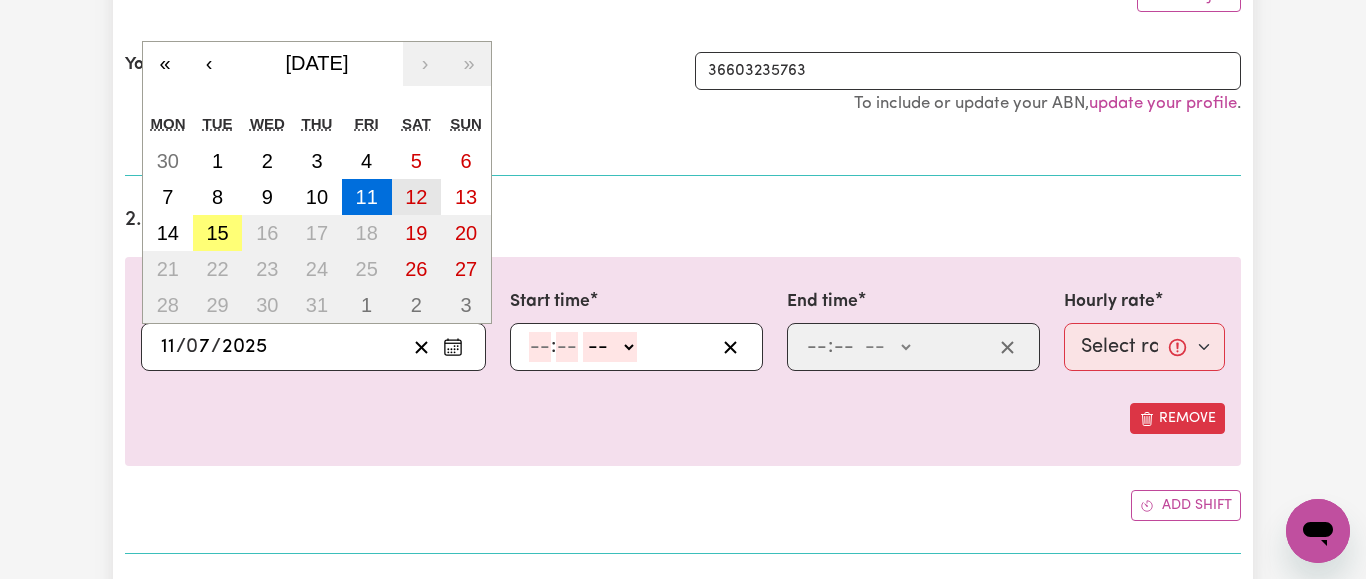 click on "12" at bounding box center [416, 197] 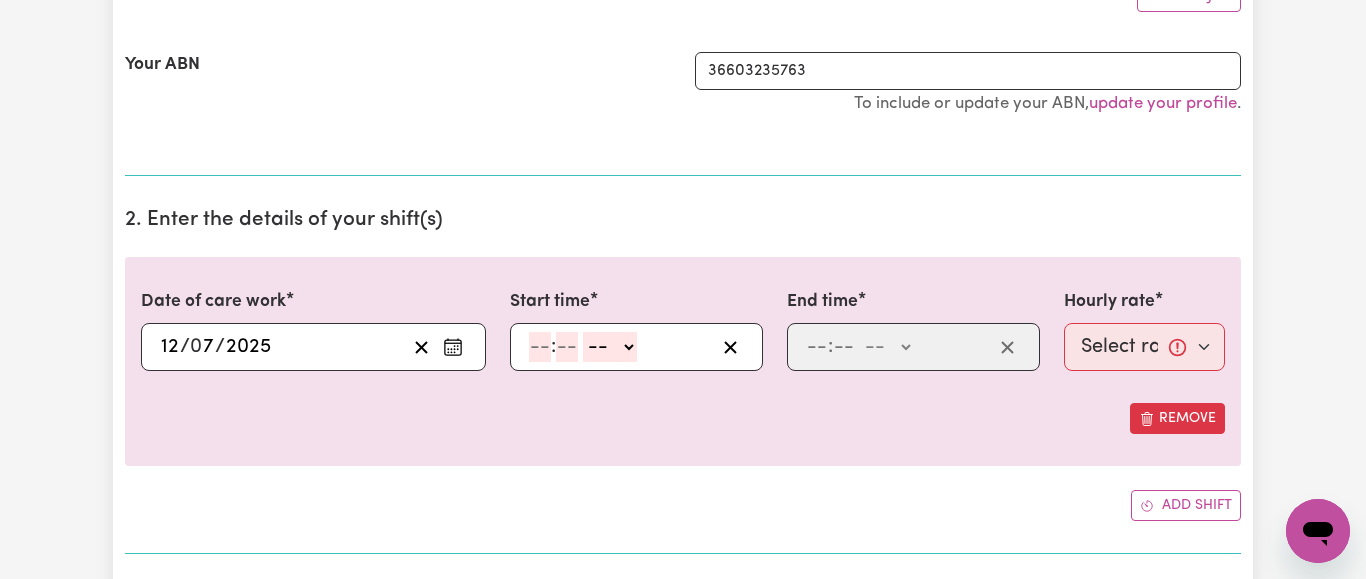 click 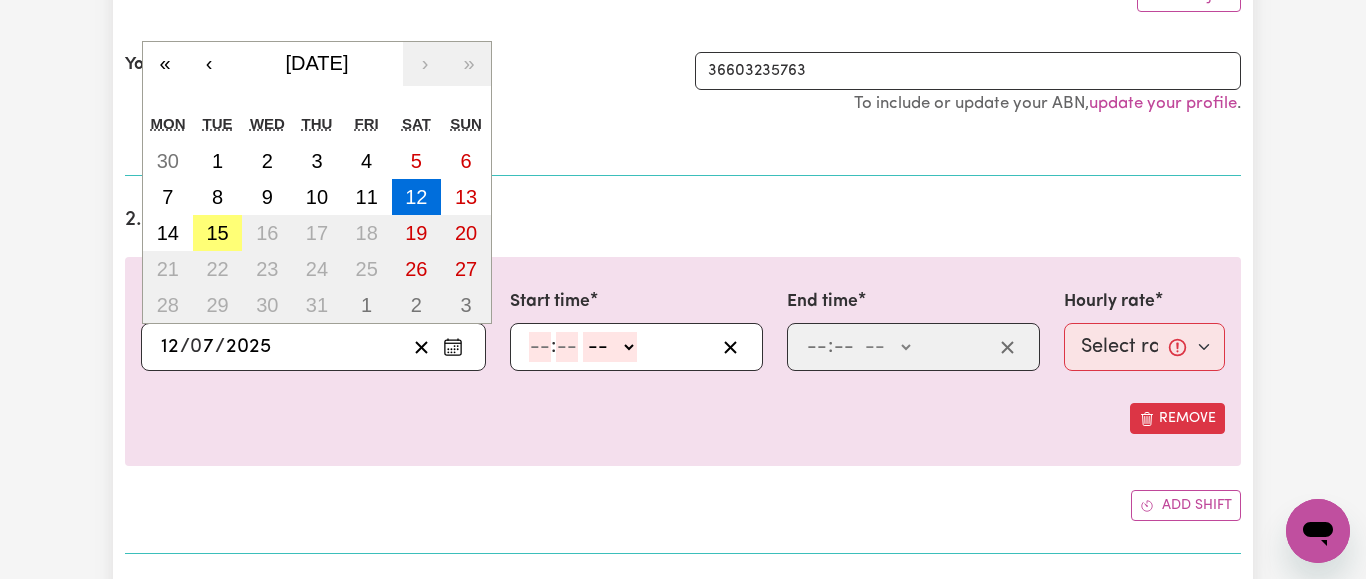 click 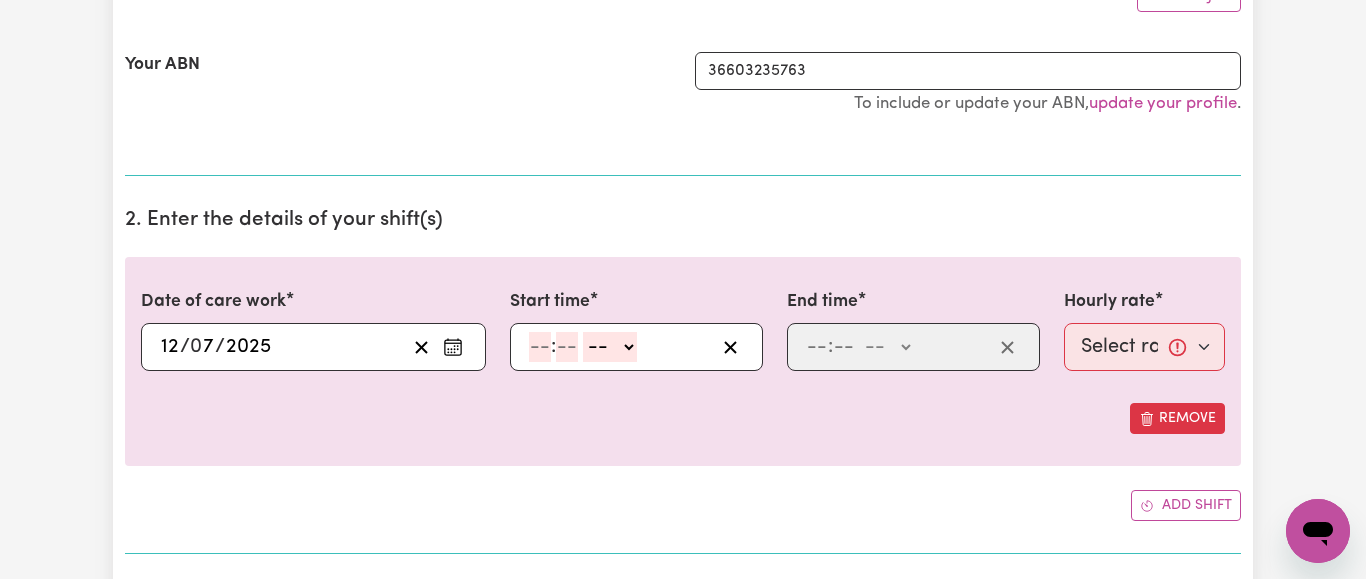 click 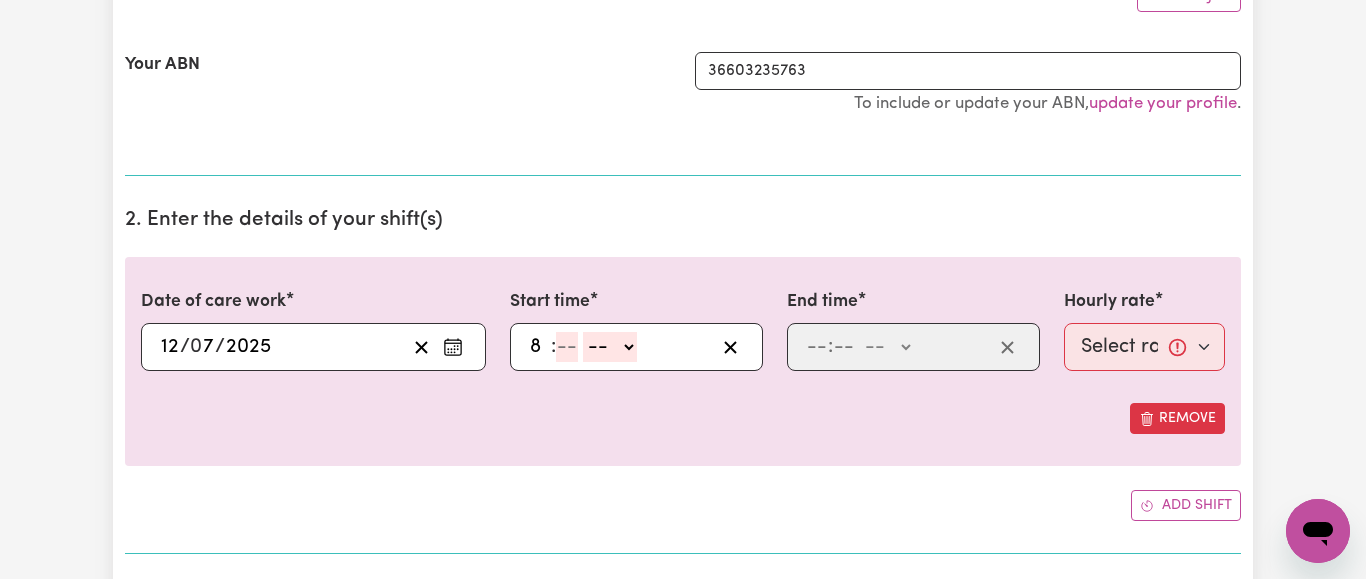 type on "8" 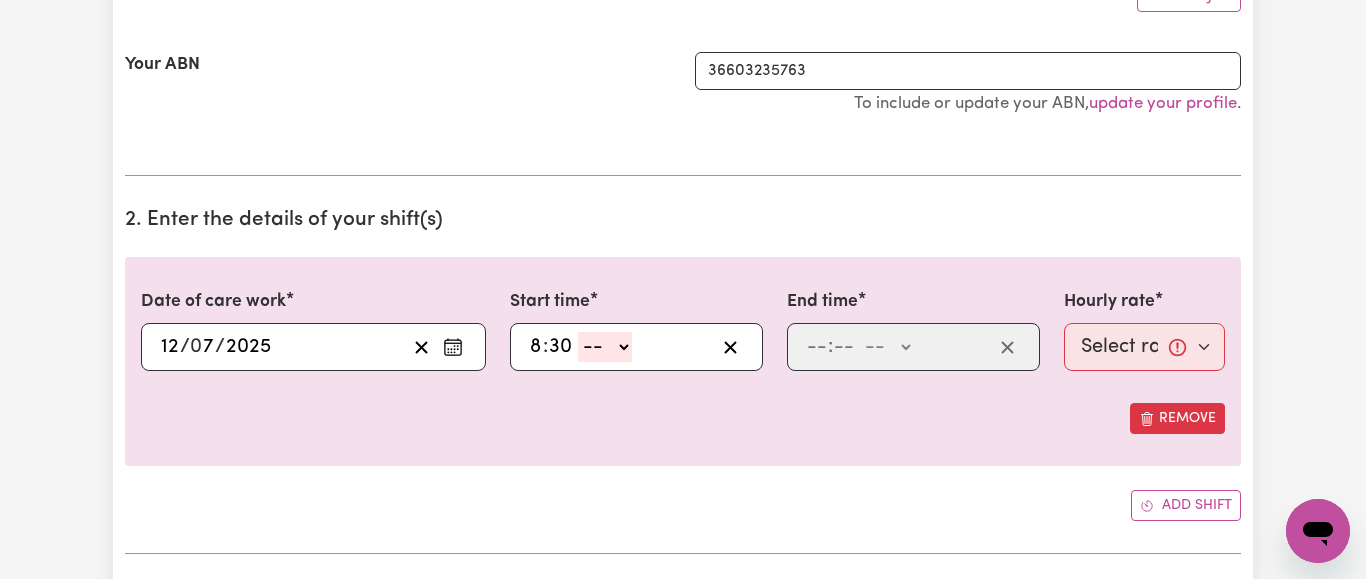 type on "30" 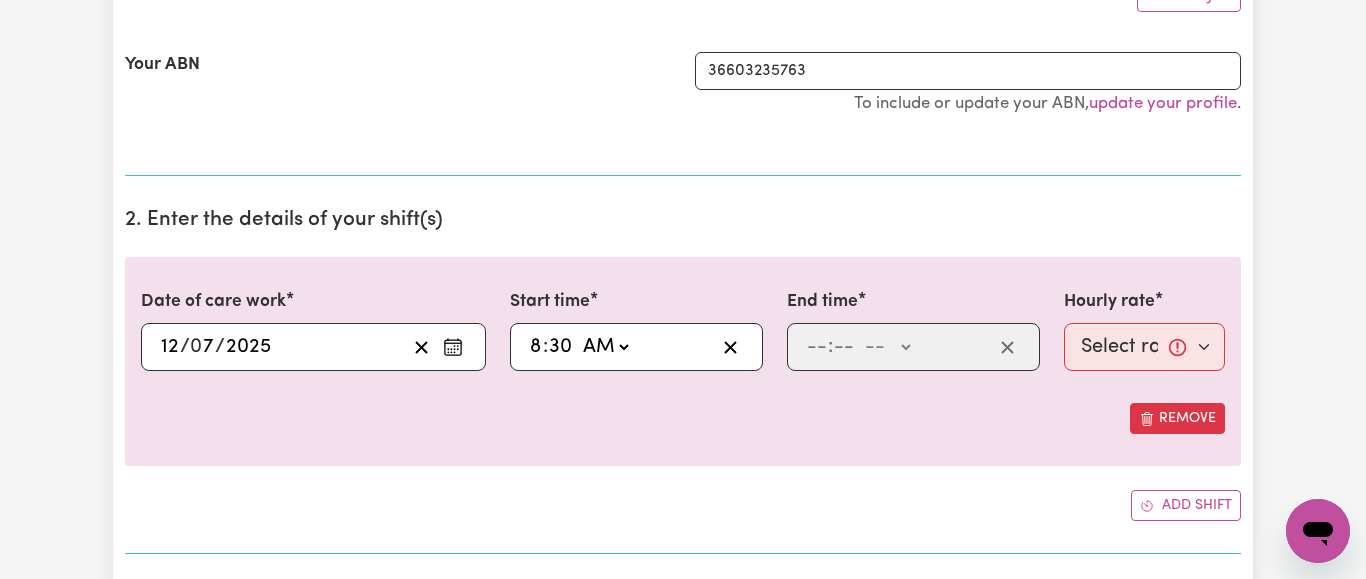 click on "AM" at bounding box center [0, 0] 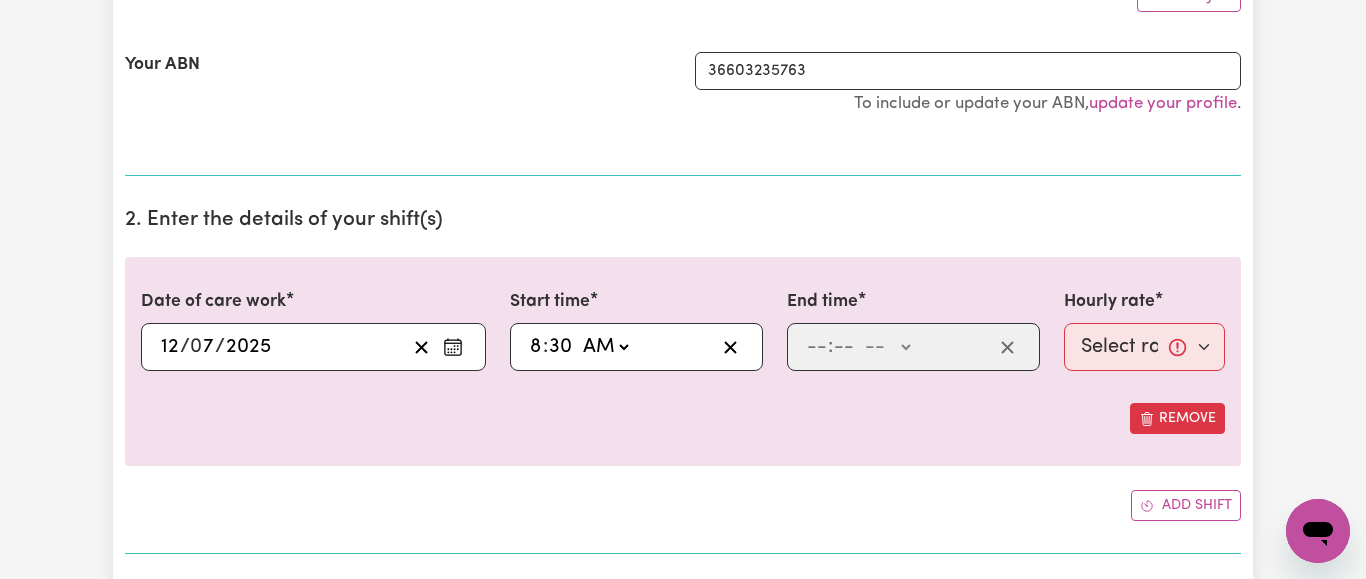 type on "08:30" 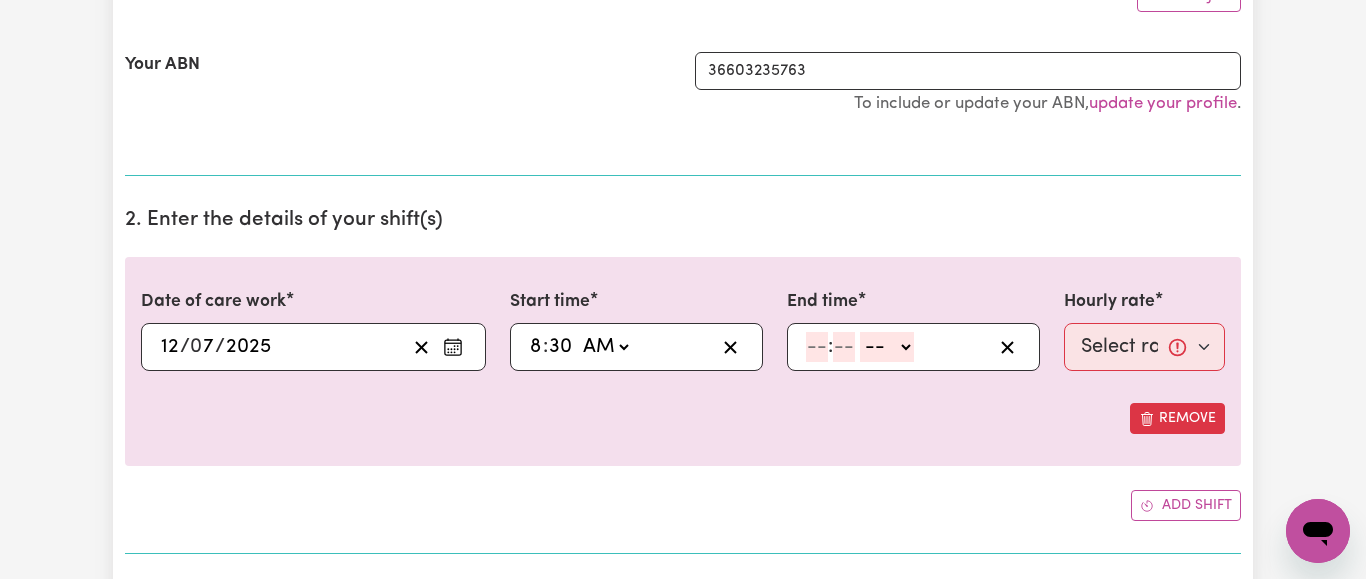 click 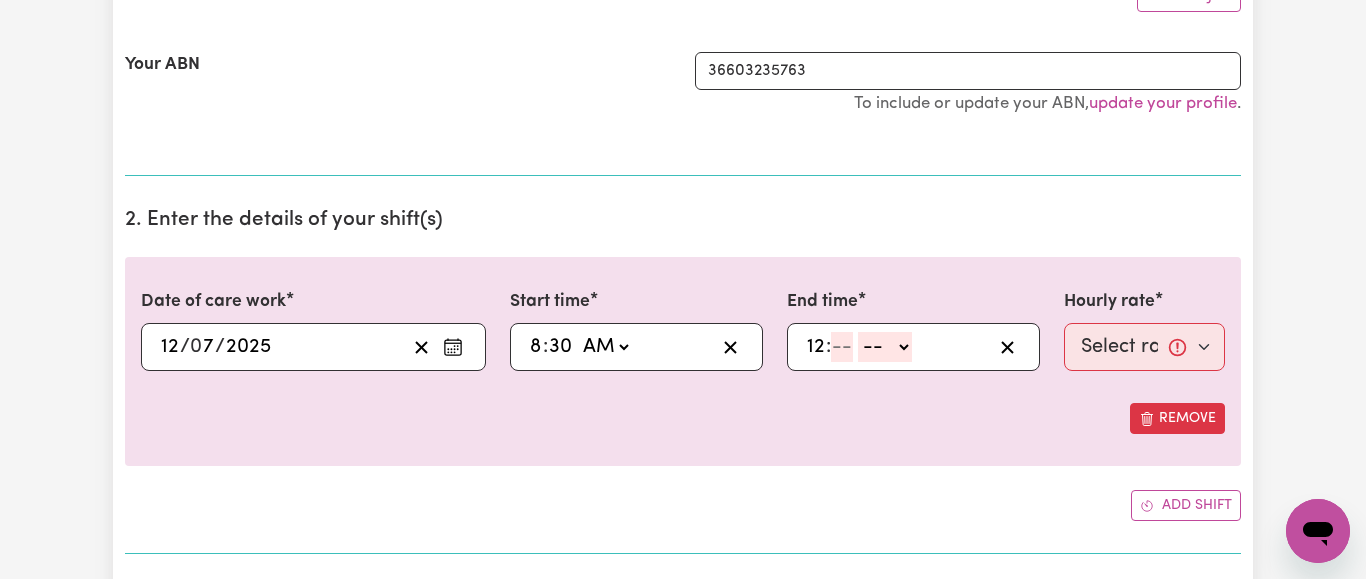type on "12" 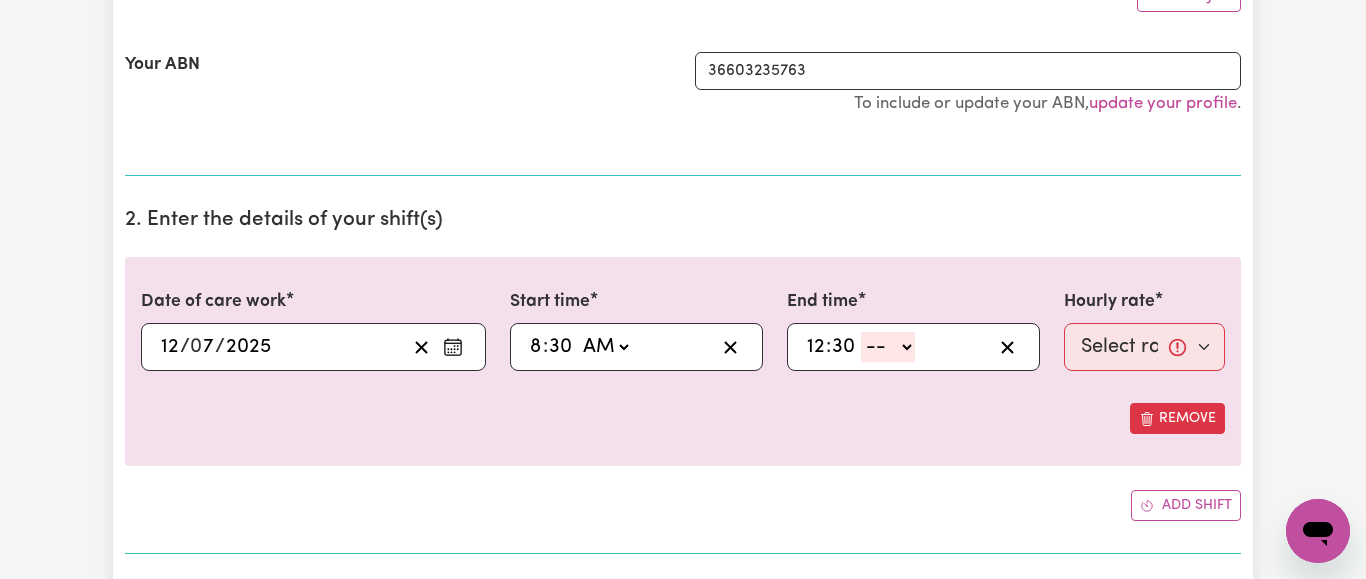 type on "30" 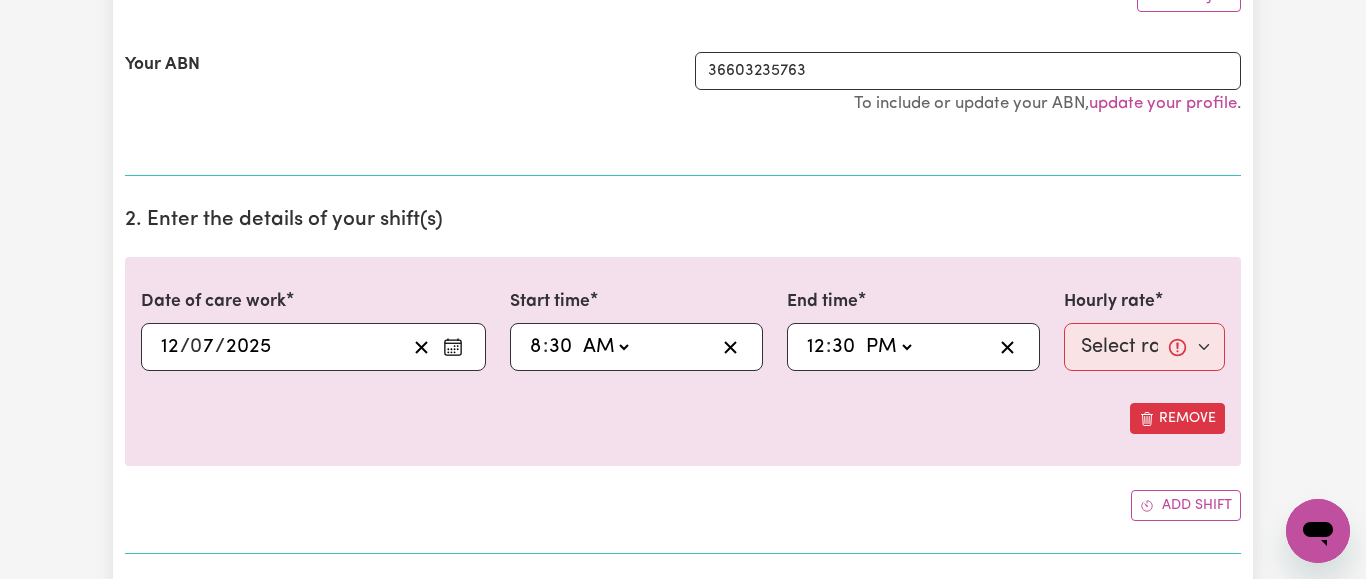 click on "PM" at bounding box center (0, 0) 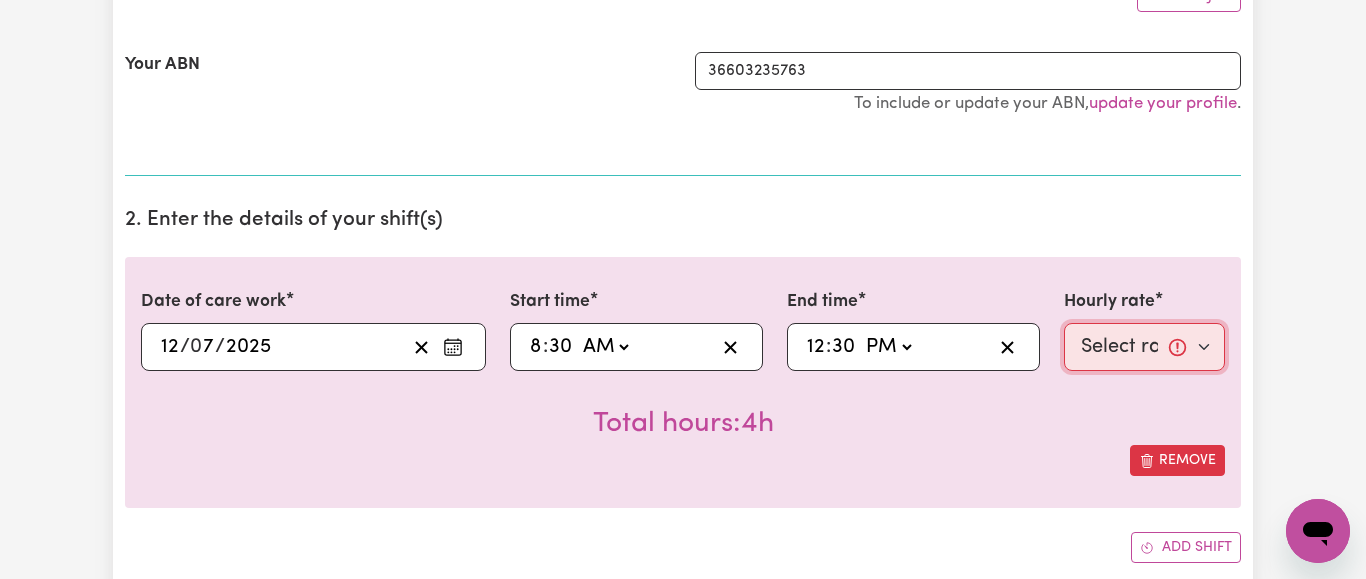 click on "Select rate... $64.81 (Weekday) $93.56 ([DATE])" at bounding box center (1144, 347) 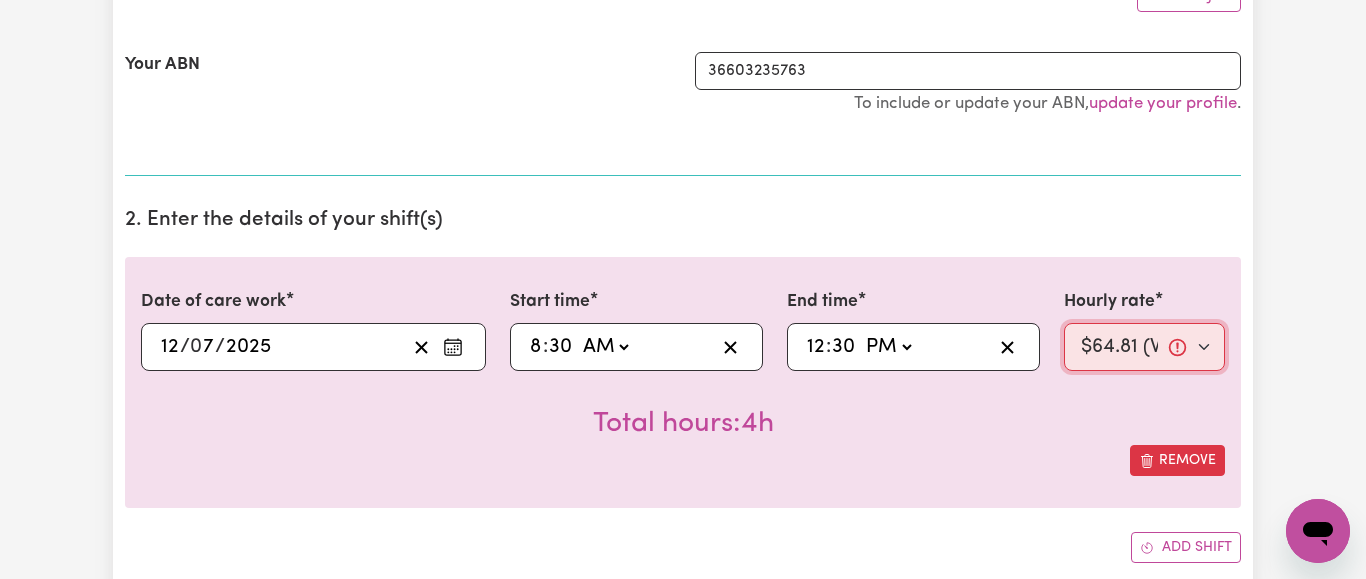click on "$64.81 (Weekday)" at bounding box center (0, 0) 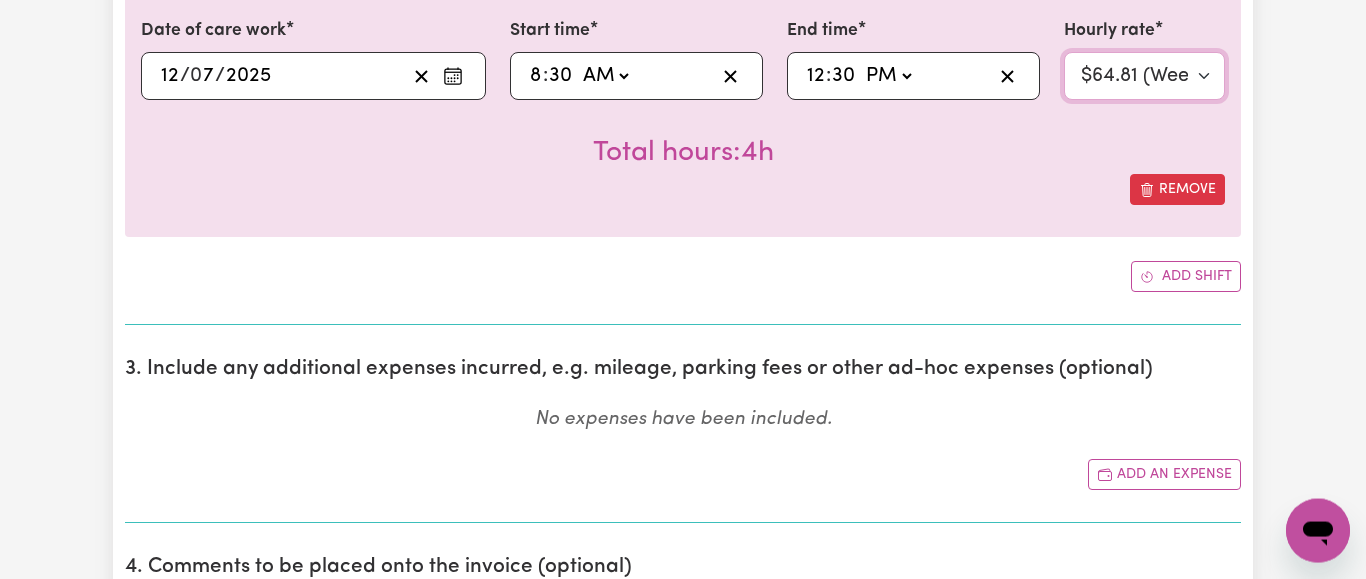scroll, scrollTop: 714, scrollLeft: 0, axis: vertical 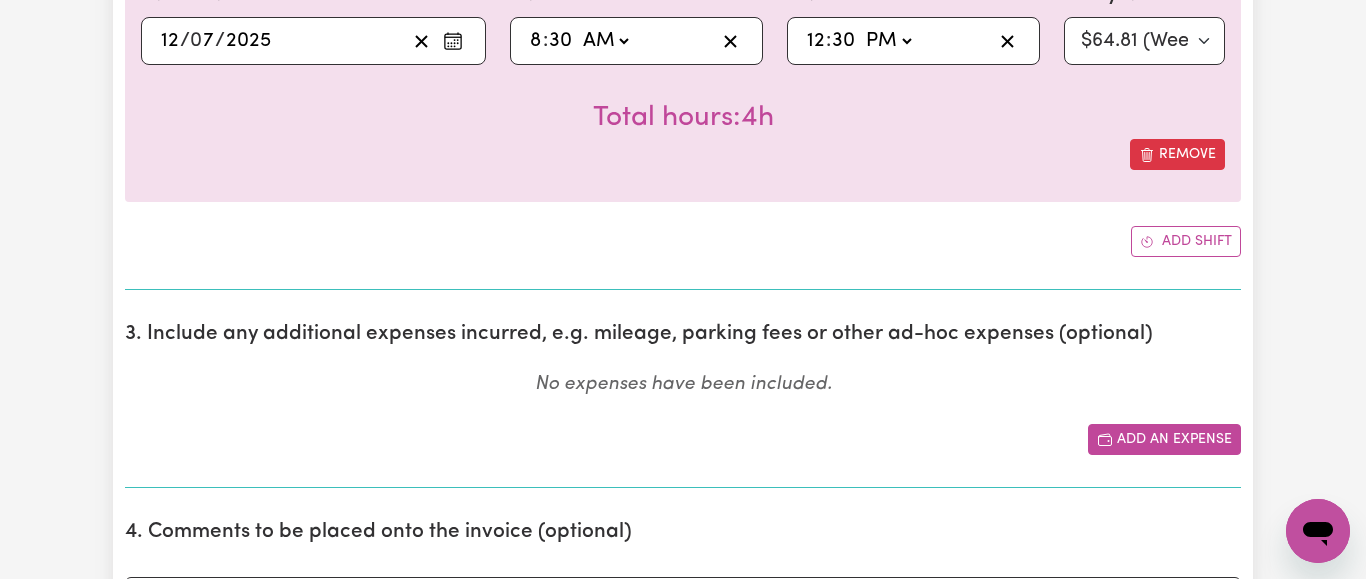 click on "Add an expense" at bounding box center [1164, 439] 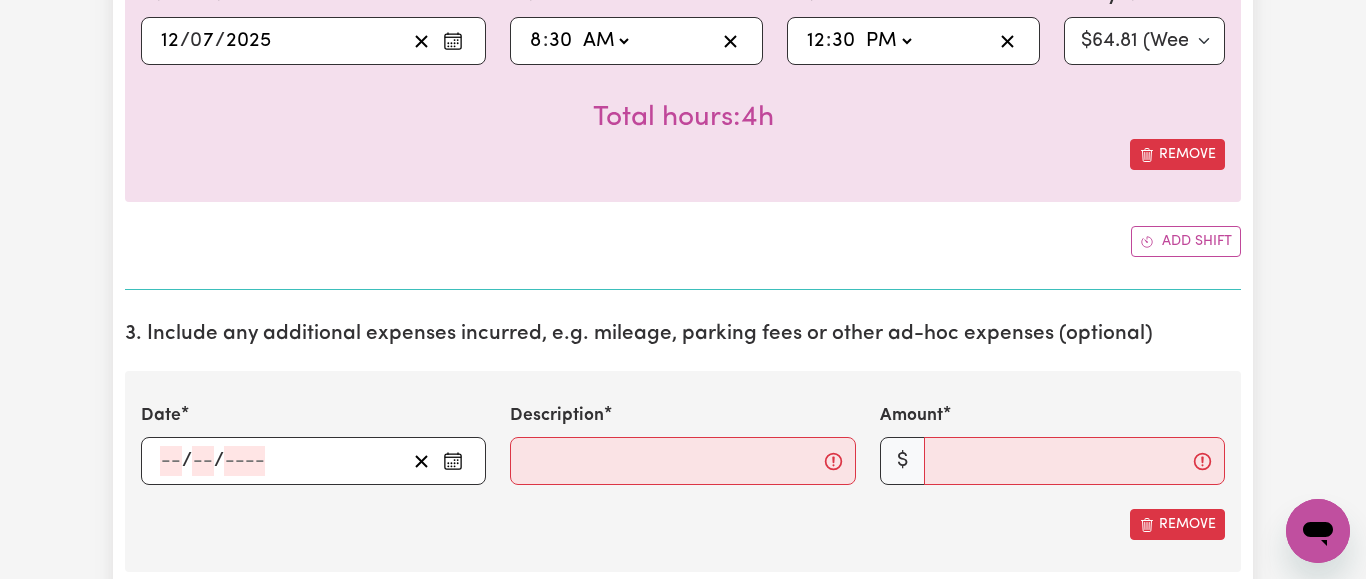 click 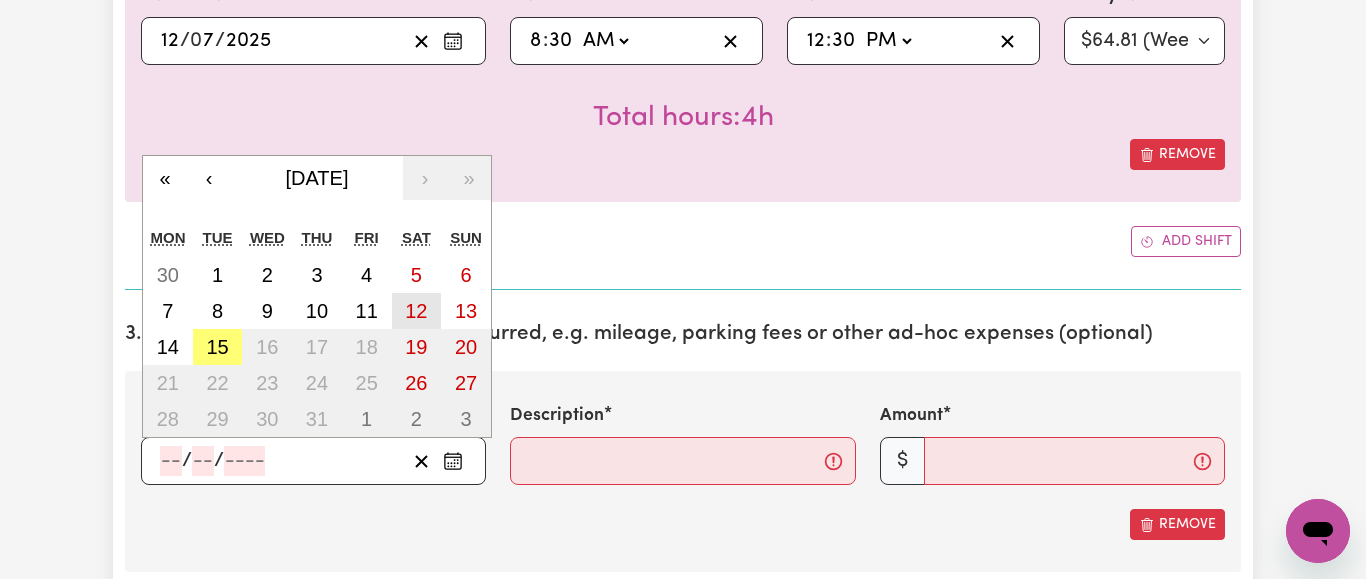 click on "12" at bounding box center [416, 311] 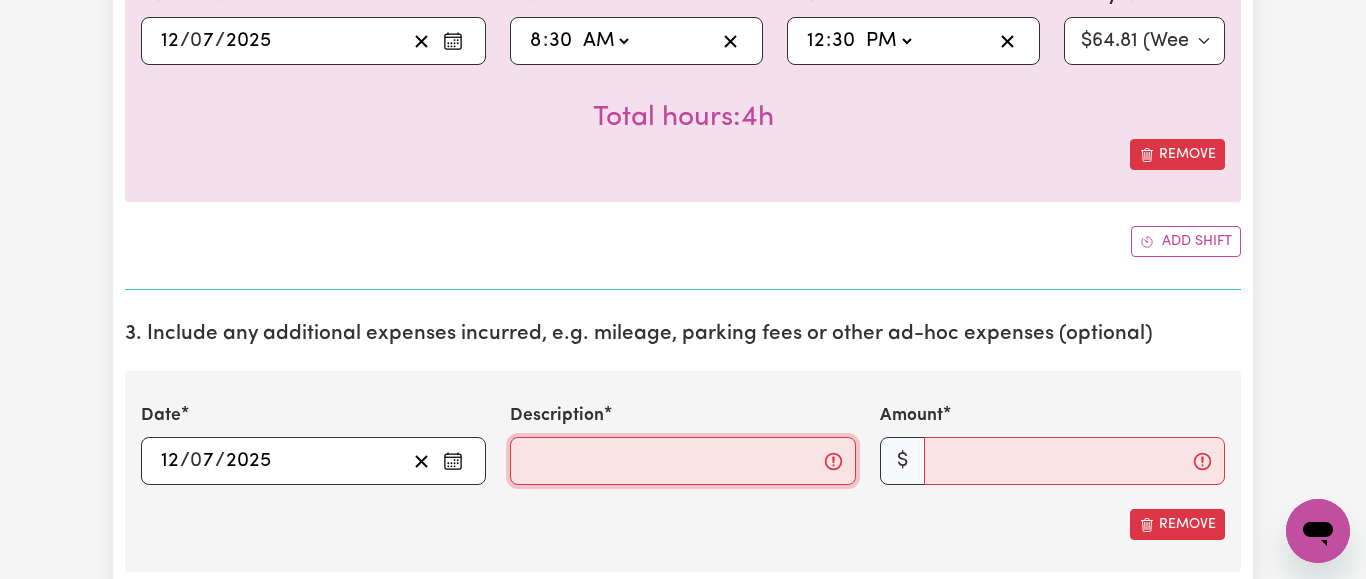 click on "Description" at bounding box center (682, 461) 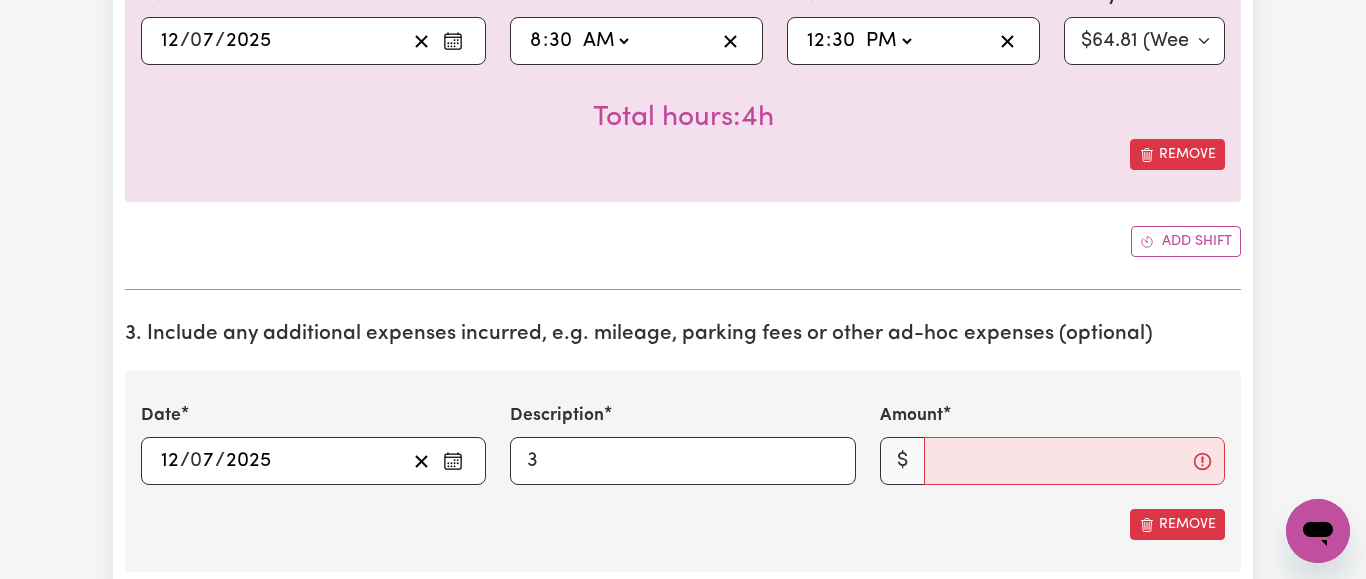 click on "Remove" at bounding box center (683, 524) 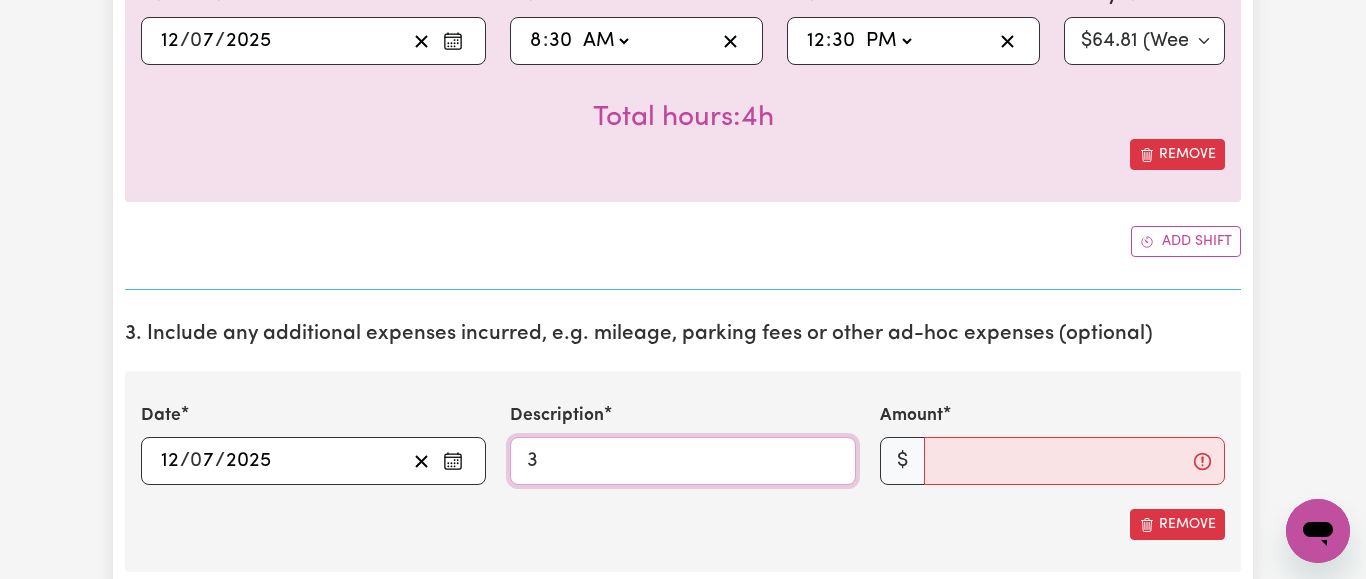 drag, startPoint x: 607, startPoint y: 461, endPoint x: 512, endPoint y: 456, distance: 95.131485 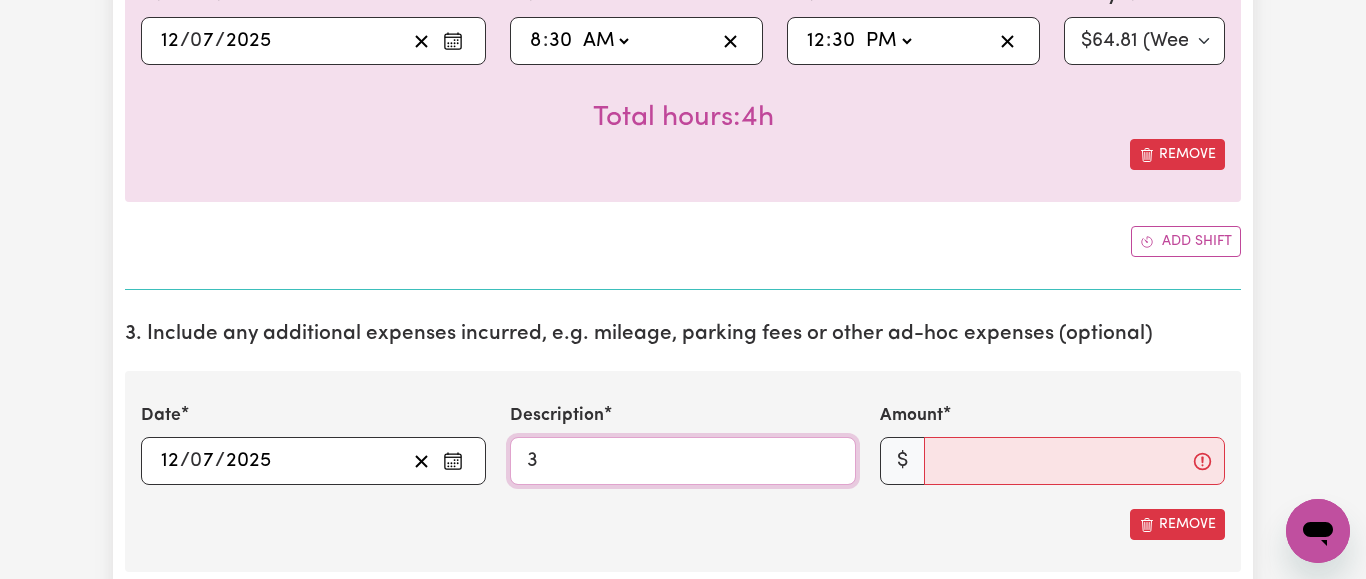 click on "3" at bounding box center [682, 461] 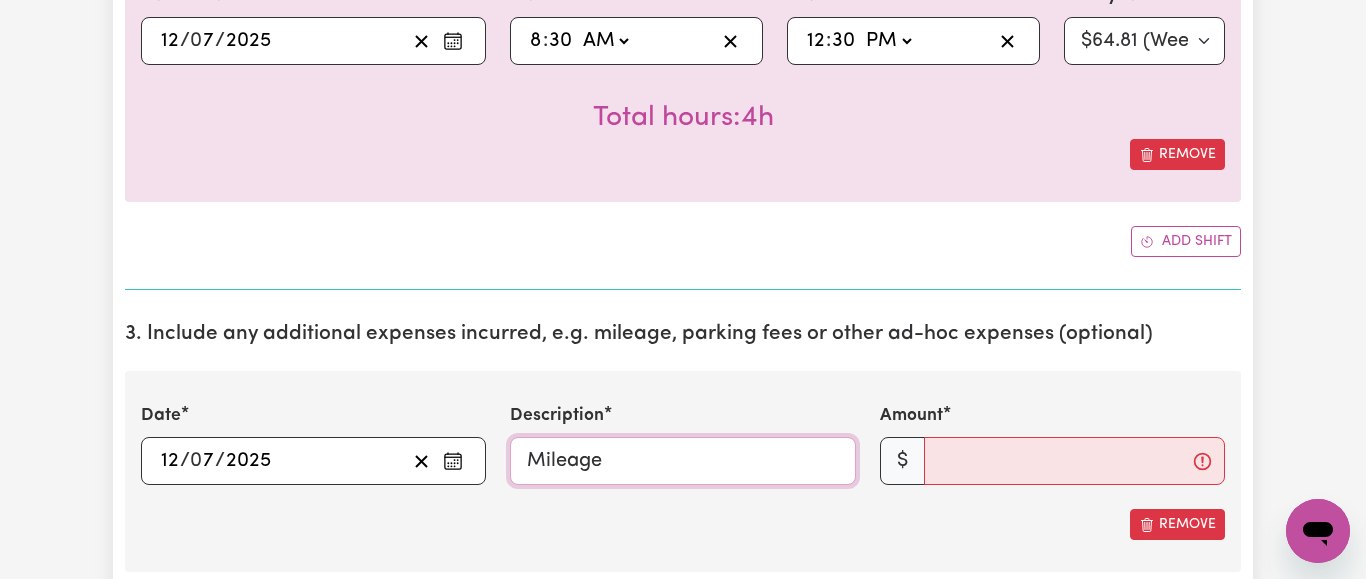 type on "Mileage" 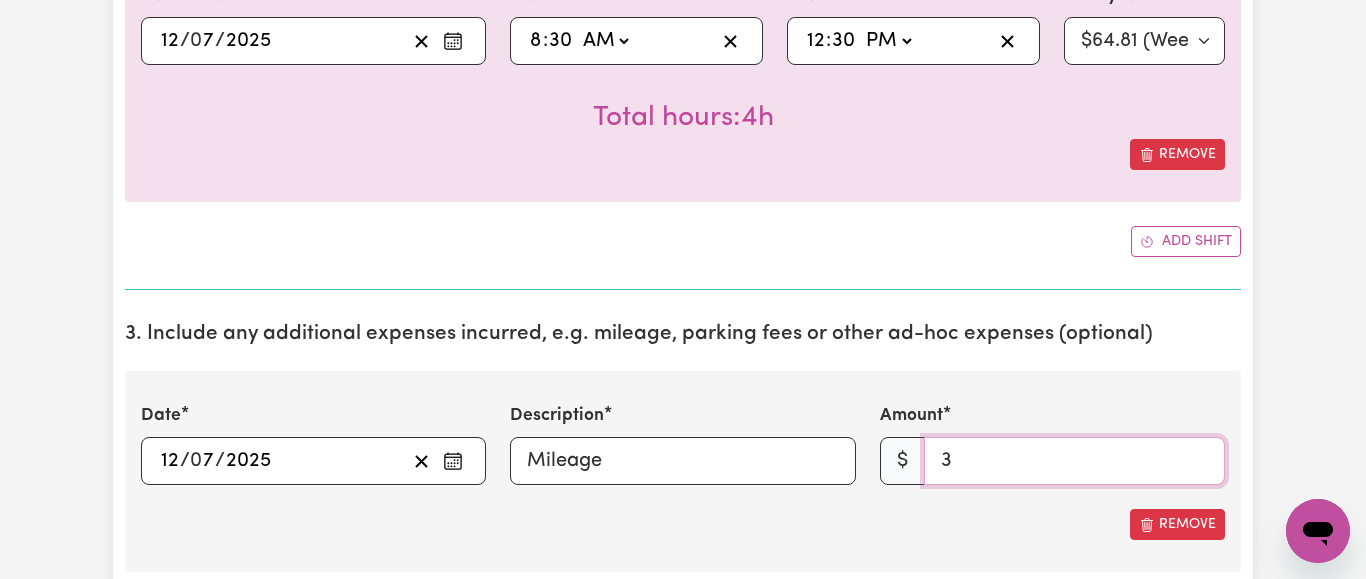 type on "3" 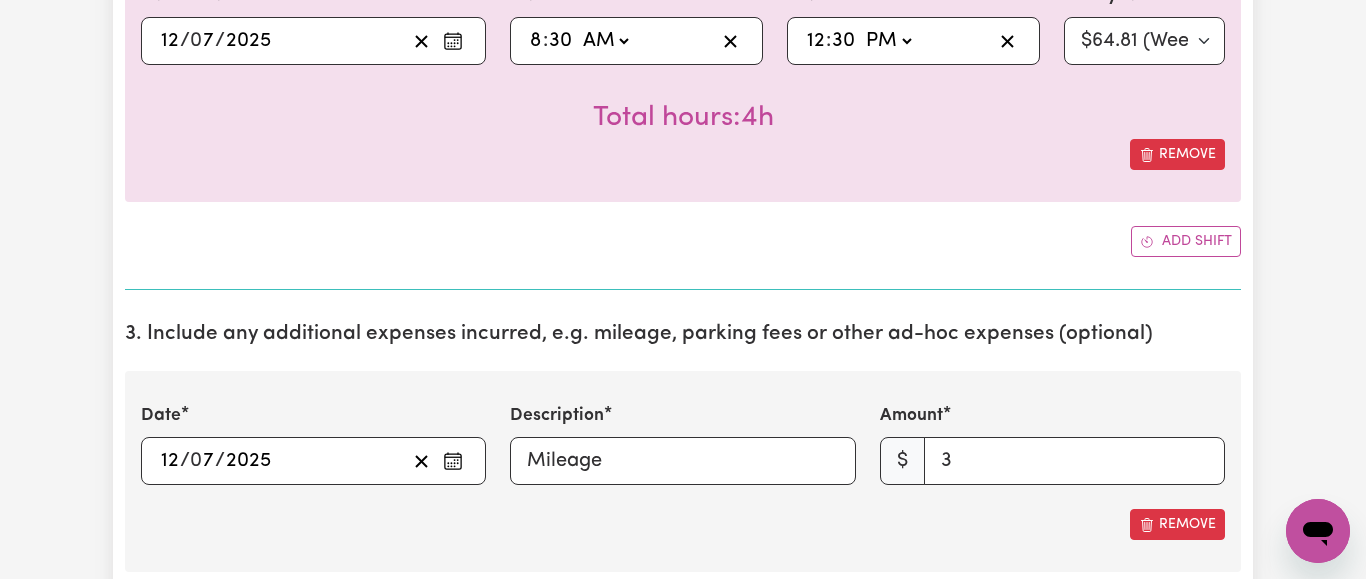 click on "Date [DATE] 12 / 0 7 / 2025 « ‹ [DATE] › » Mon Tue Wed Thu Fri Sat Sun 30 1 2 3 4 5 6 7 8 9 10 11 12 13 14 15 16 17 18 19 20 21 22 23 24 25 26 27 28 29 30 31 1 2 3 Description Mileage Amount $ 3 Remove" at bounding box center (683, 471) 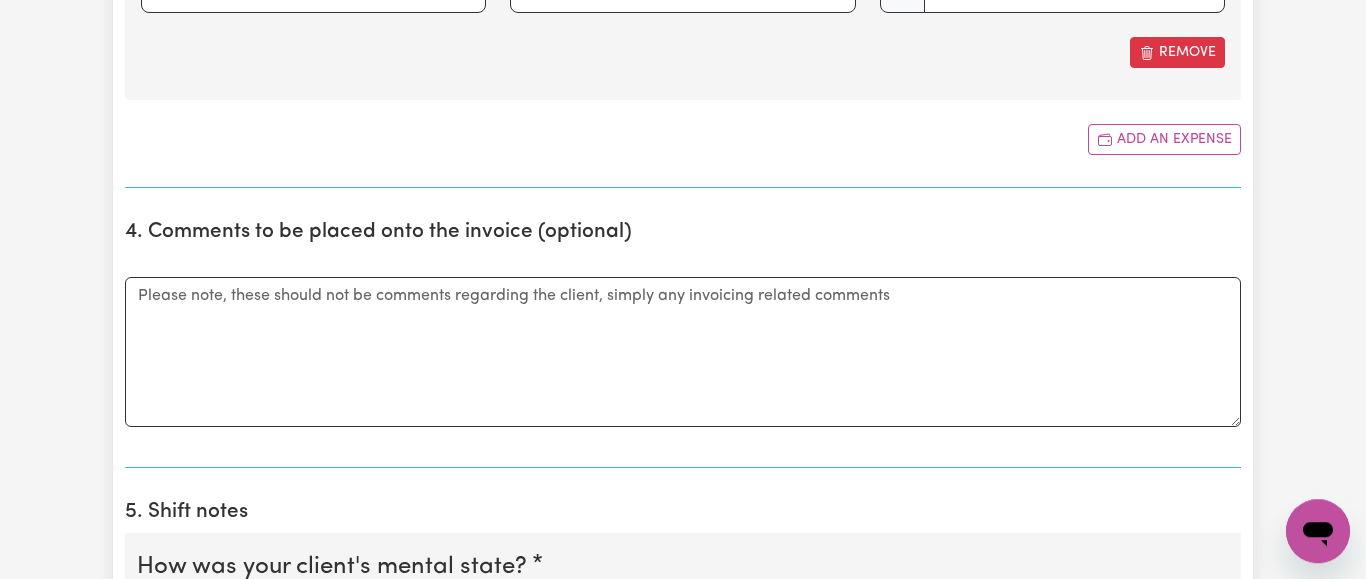 scroll, scrollTop: 1224, scrollLeft: 0, axis: vertical 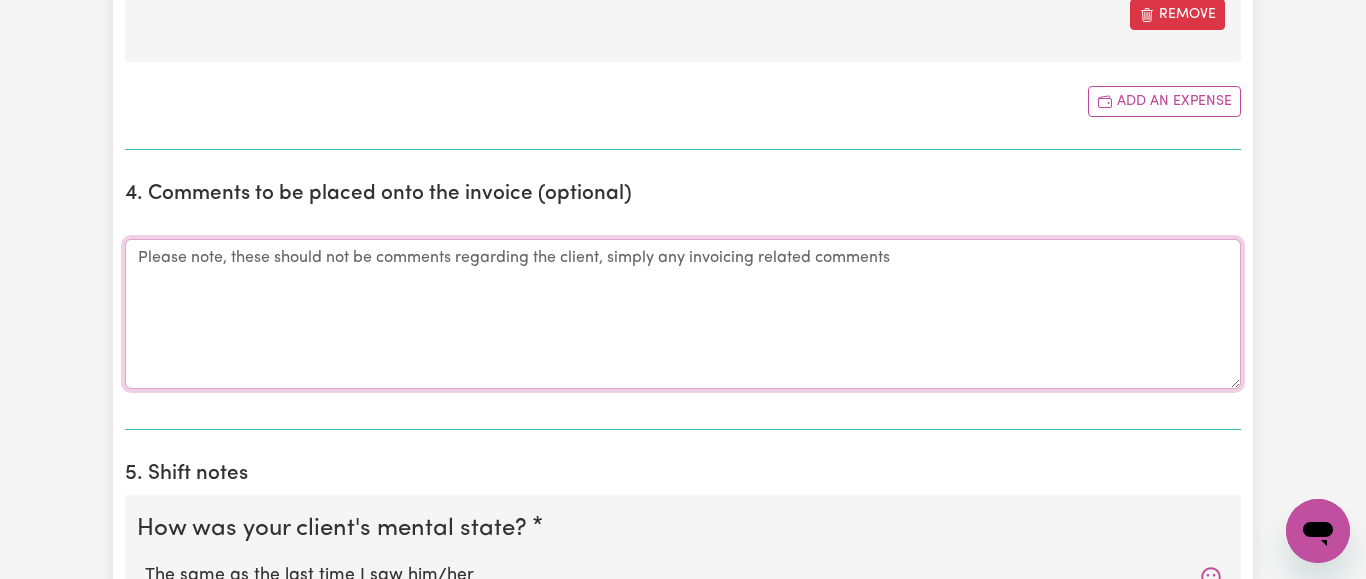 click on "Comments" at bounding box center (683, 314) 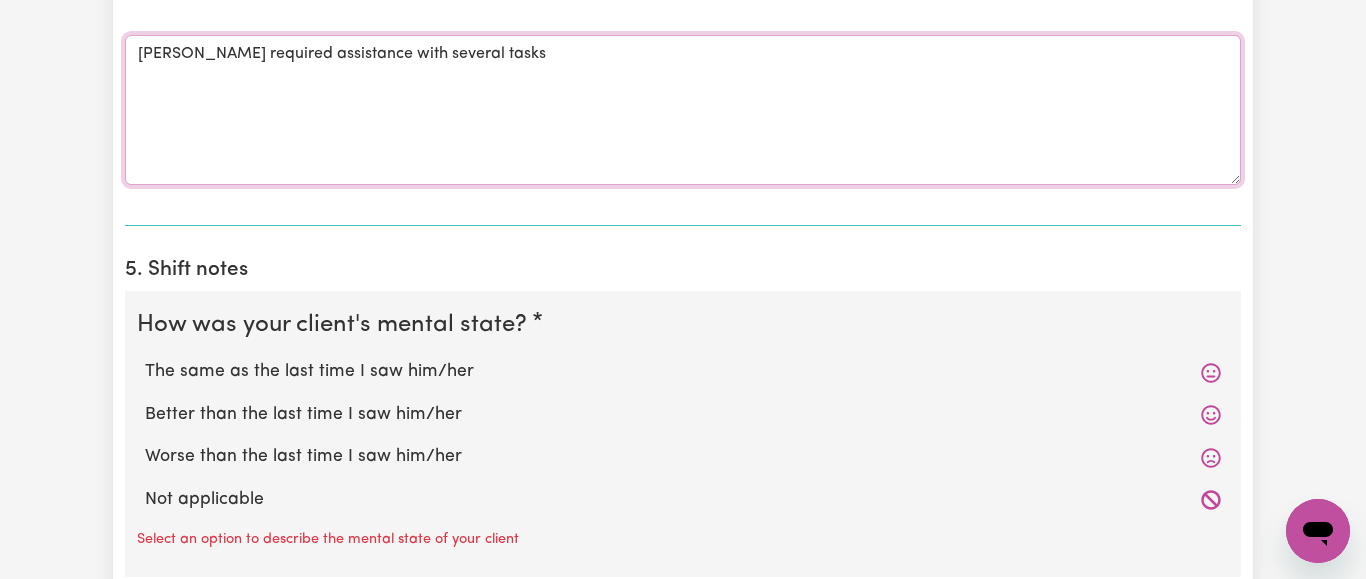 scroll, scrollTop: 1530, scrollLeft: 0, axis: vertical 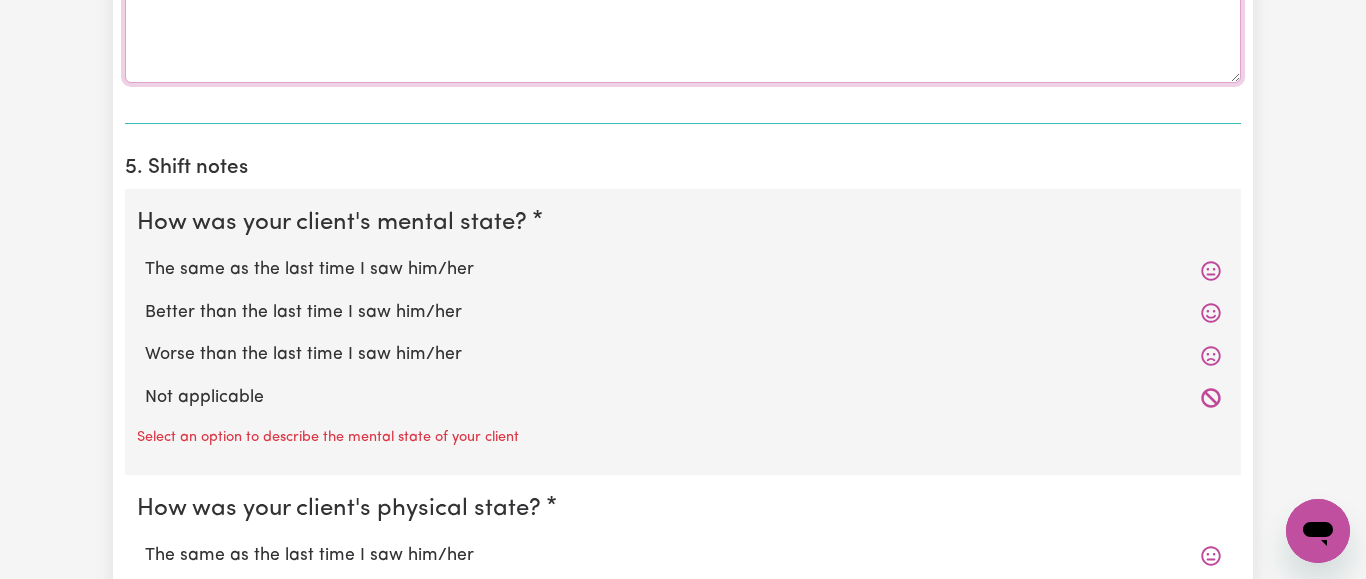 type on "[PERSON_NAME] required assistance with several tasks" 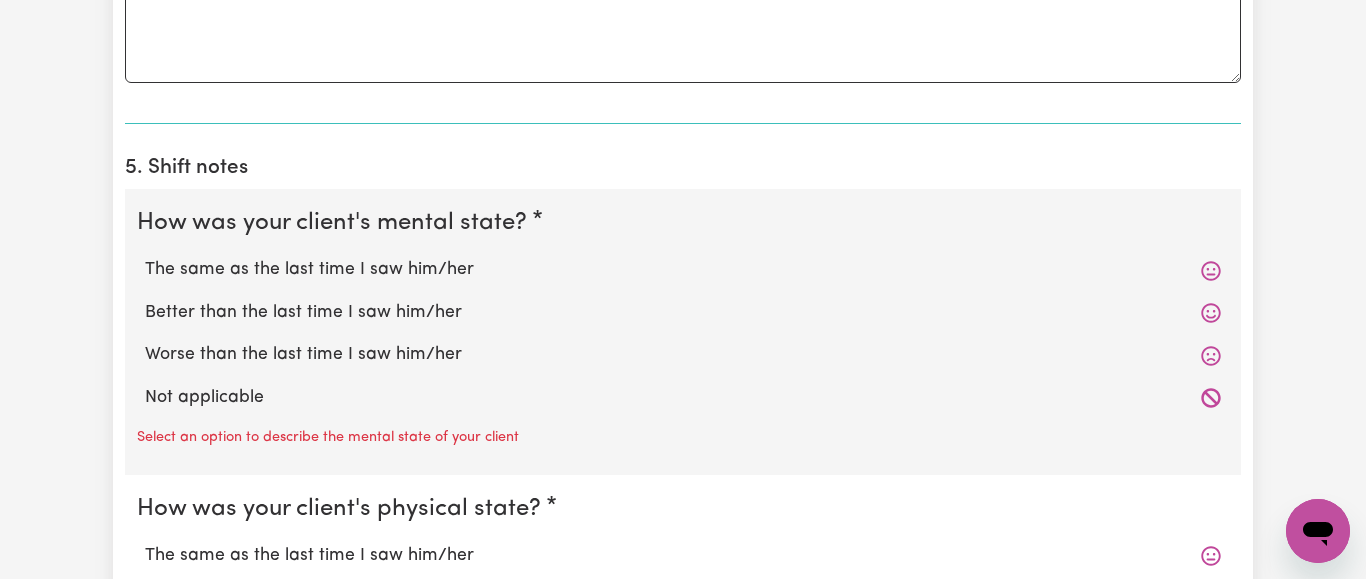 click on "The same as the last time I saw him/her" at bounding box center [683, 270] 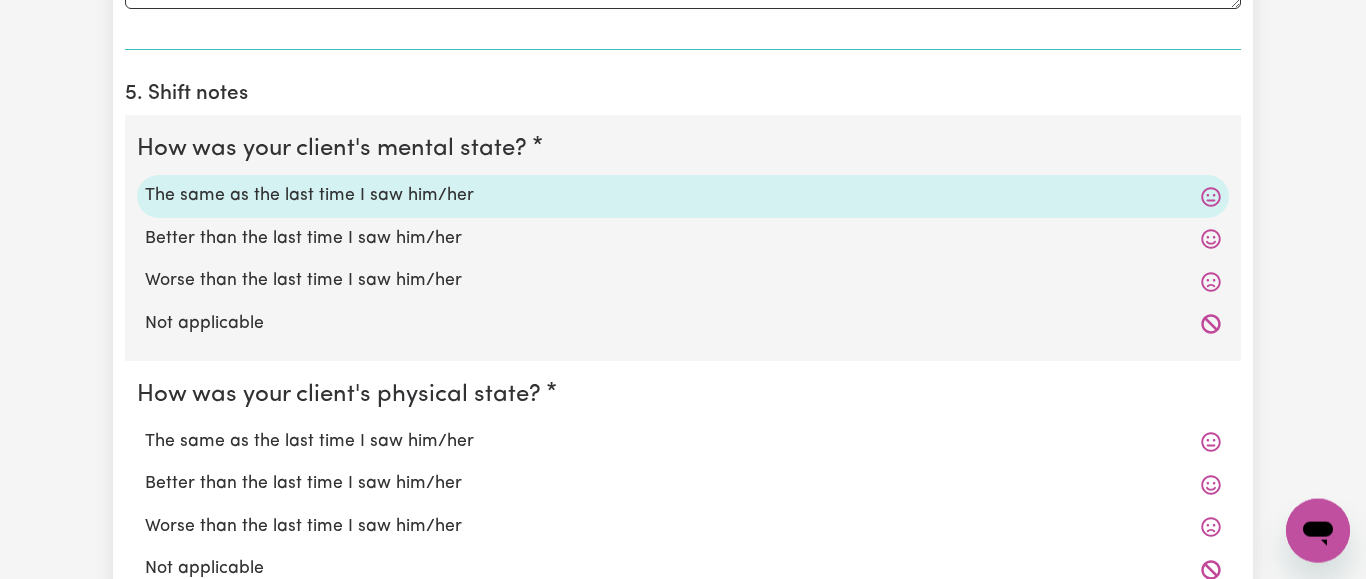 scroll, scrollTop: 1734, scrollLeft: 0, axis: vertical 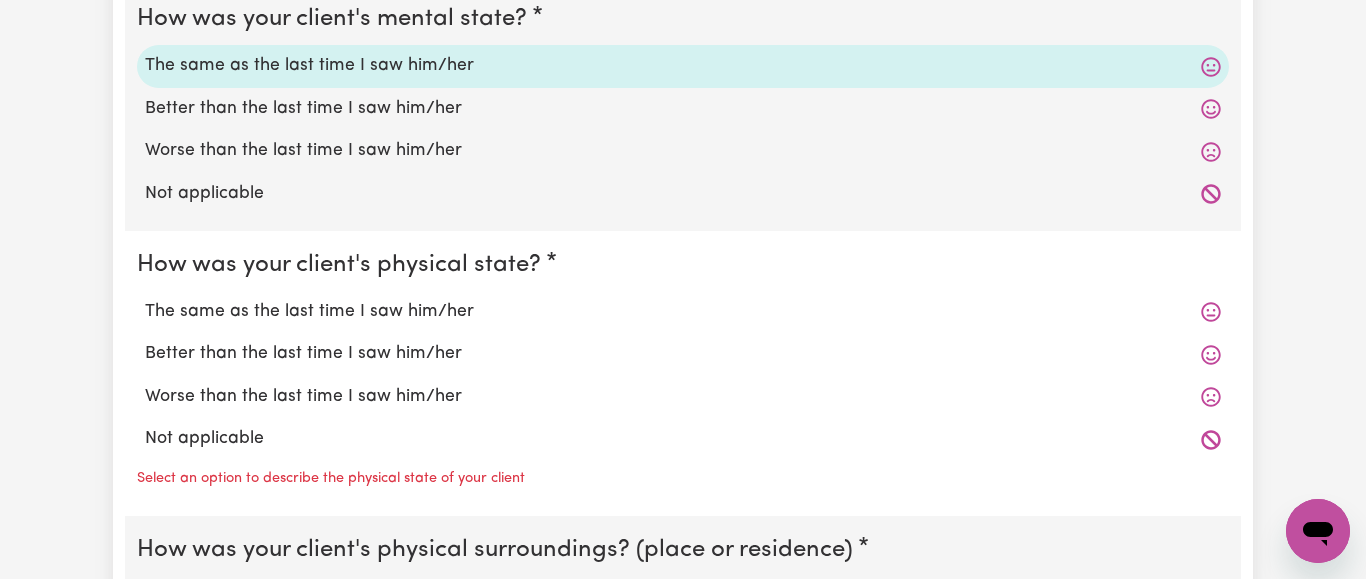 click on "The same as the last time I saw him/her" at bounding box center [683, 312] 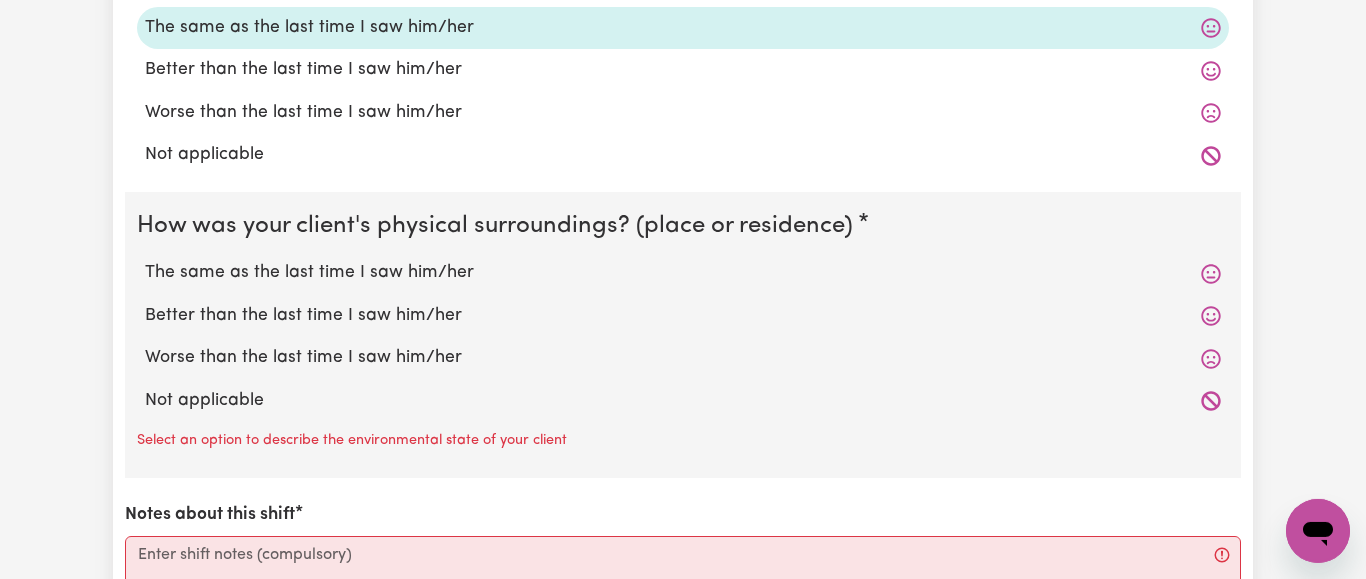 scroll, scrollTop: 2040, scrollLeft: 0, axis: vertical 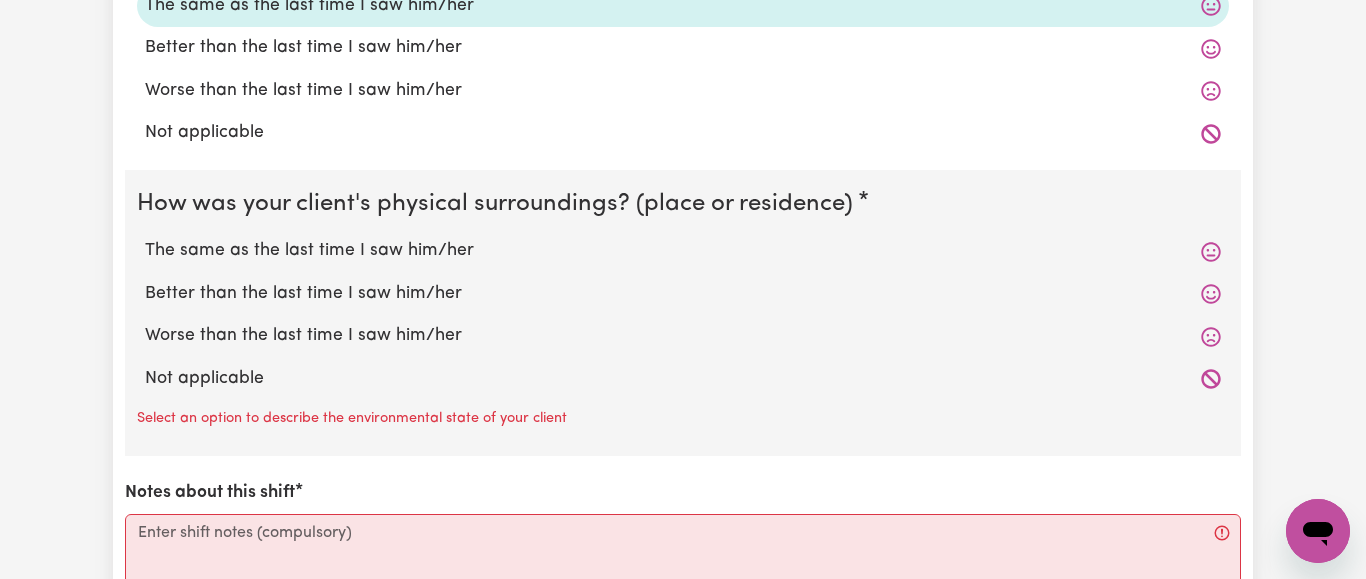 click on "The same as the last time I saw him/her" at bounding box center [683, 251] 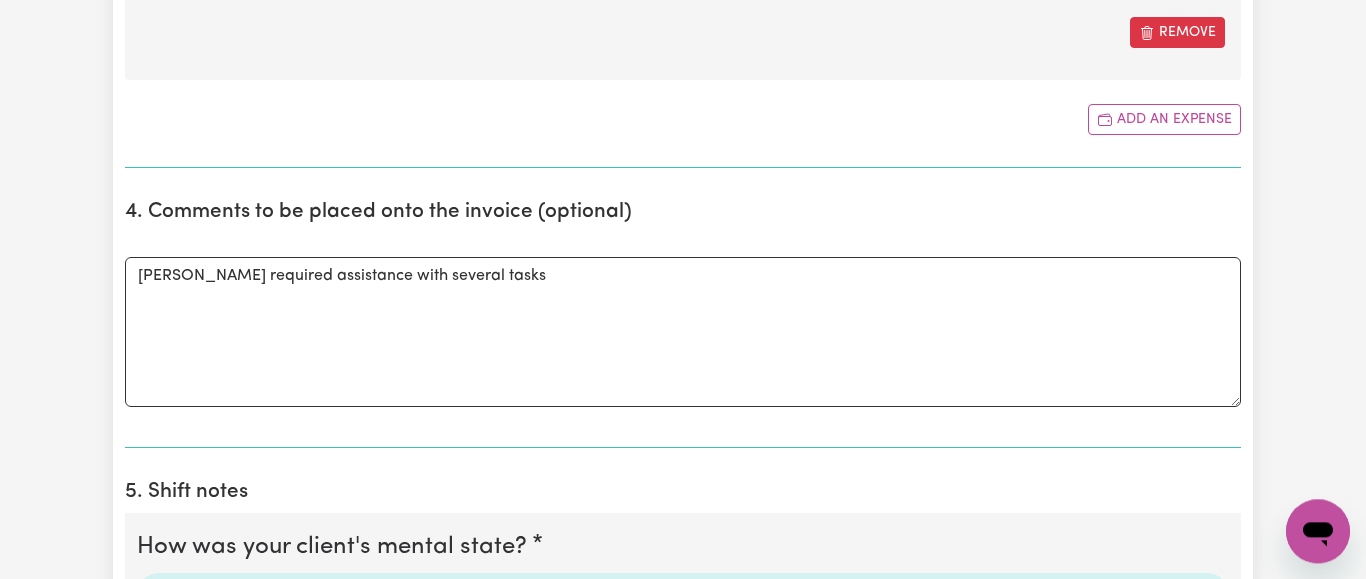 scroll, scrollTop: 1122, scrollLeft: 0, axis: vertical 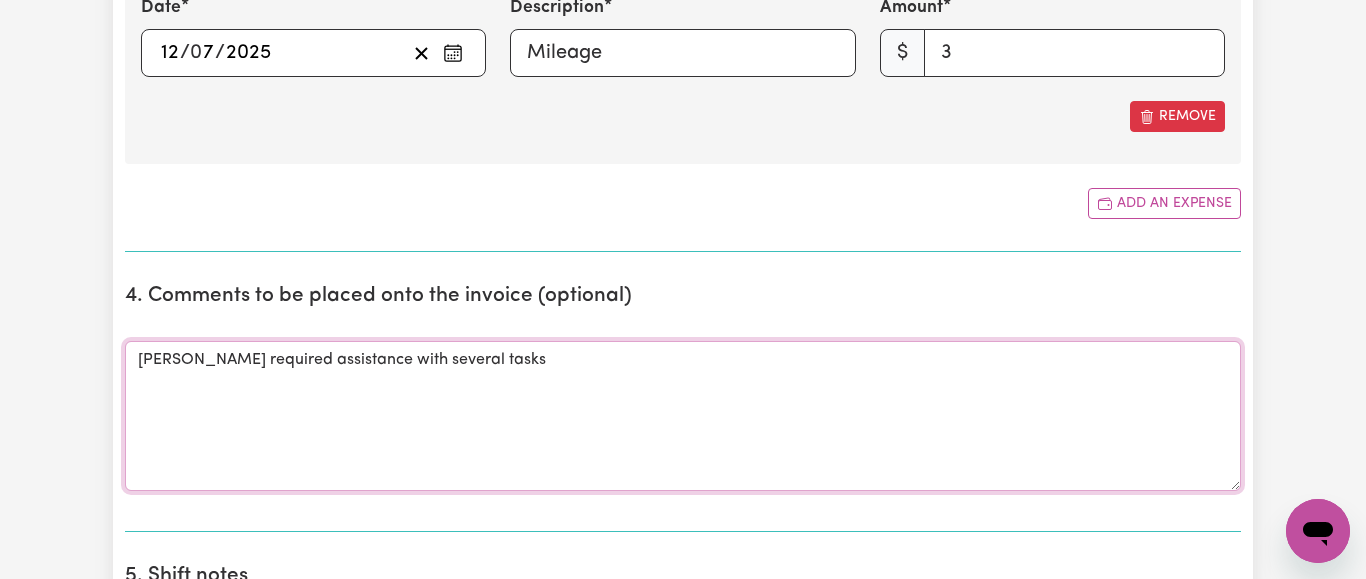 click on "[PERSON_NAME] required assistance with several tasks" at bounding box center (683, 416) 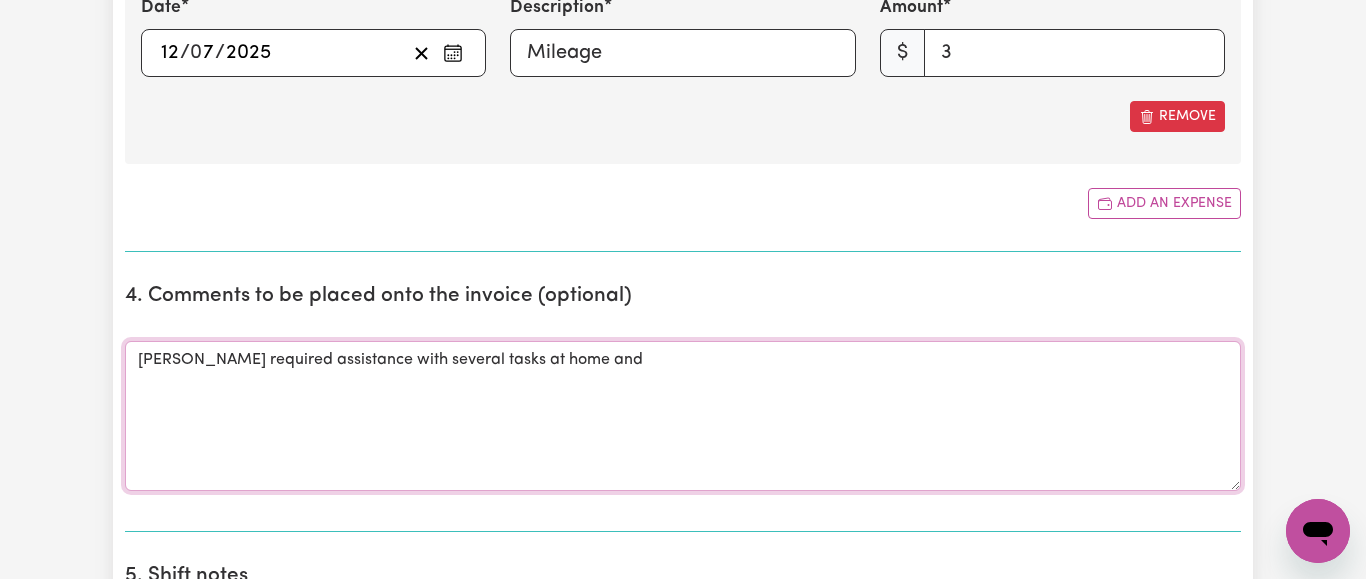click on "[PERSON_NAME] required assistance with several tasks at home and" at bounding box center (683, 416) 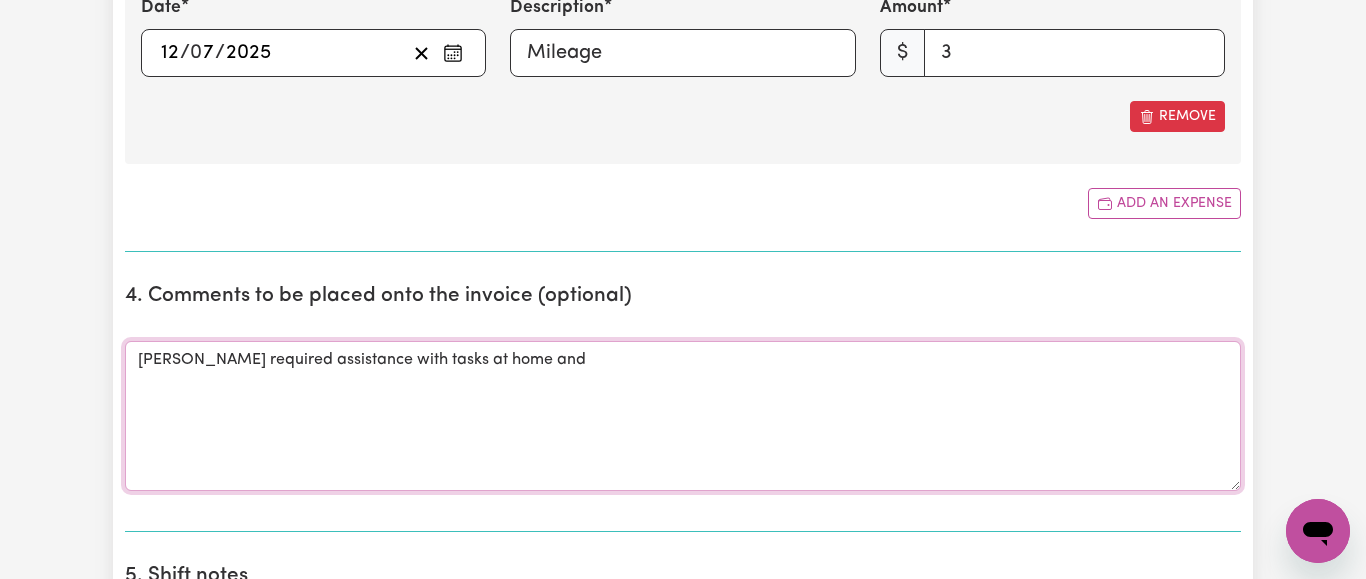click on "[PERSON_NAME] required assistance with tasks at home and" at bounding box center (683, 416) 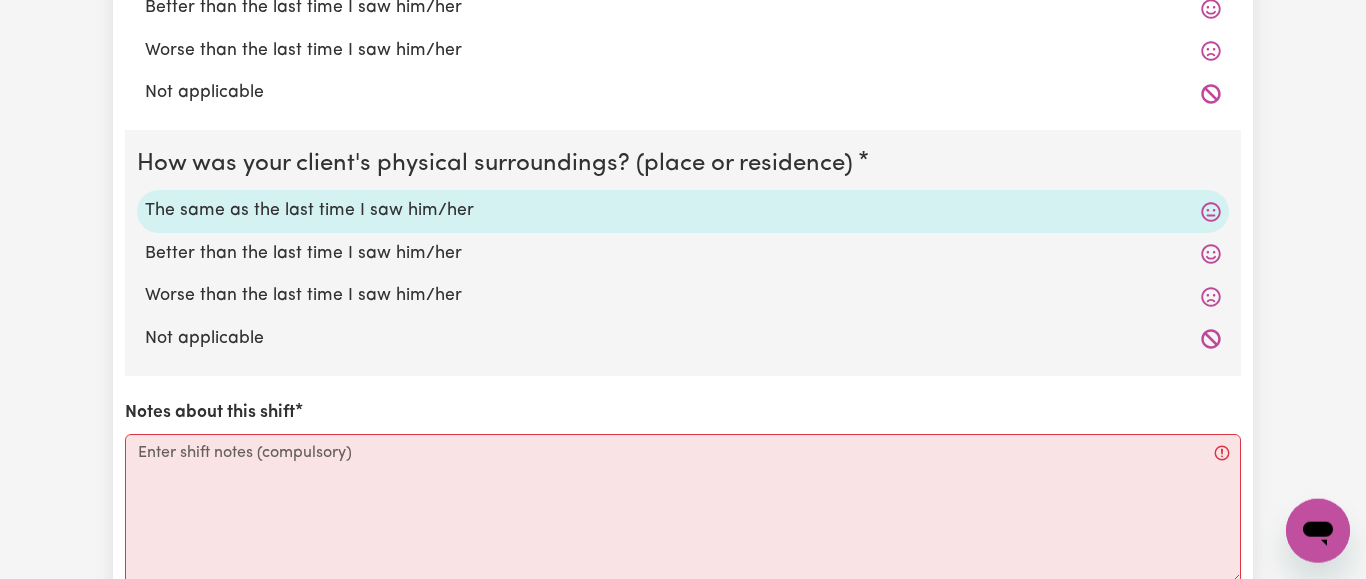 scroll, scrollTop: 2244, scrollLeft: 0, axis: vertical 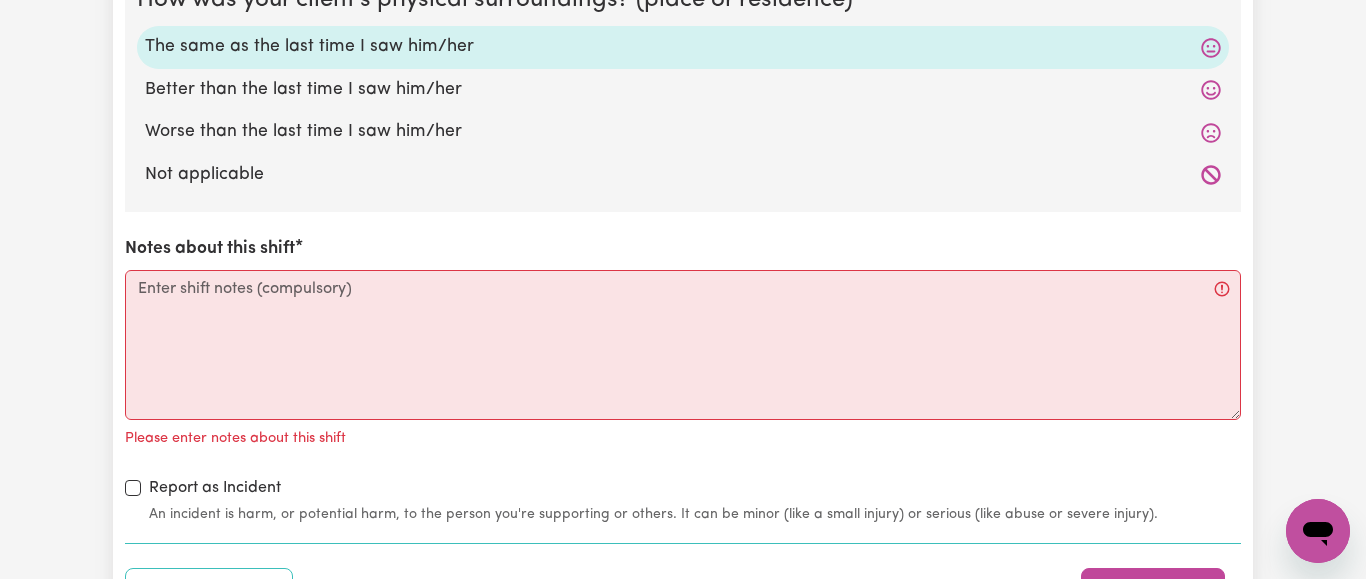 type on "[PERSON_NAME] required assistance with tasks at home and outside" 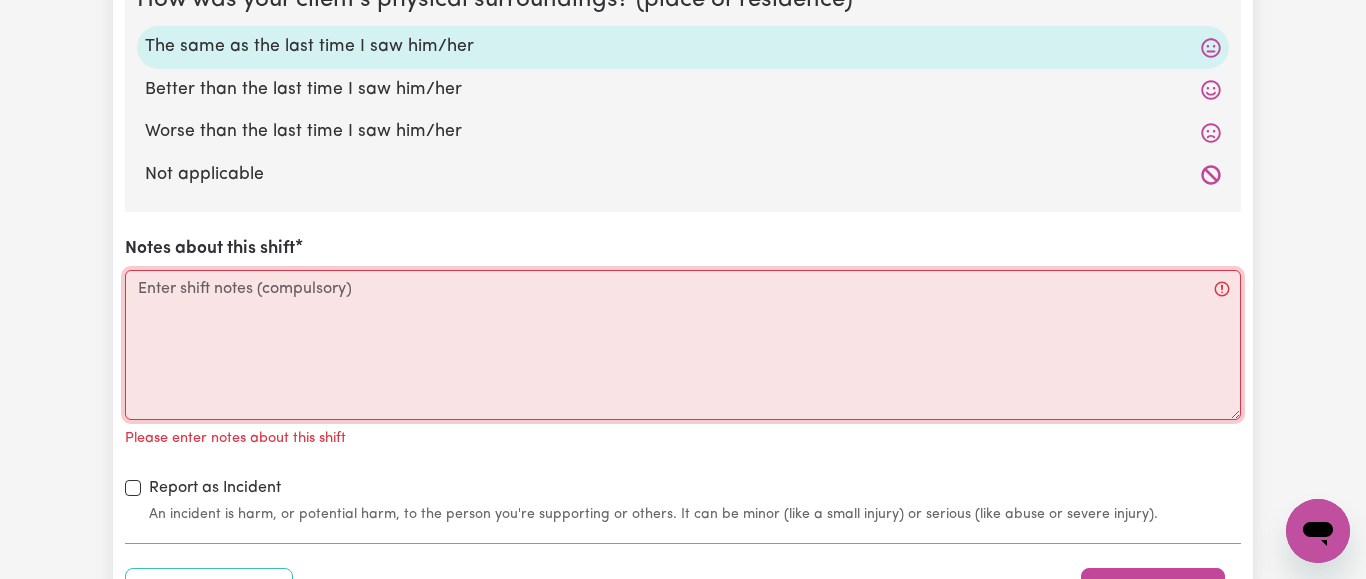 click on "Notes about this shift" at bounding box center [683, 345] 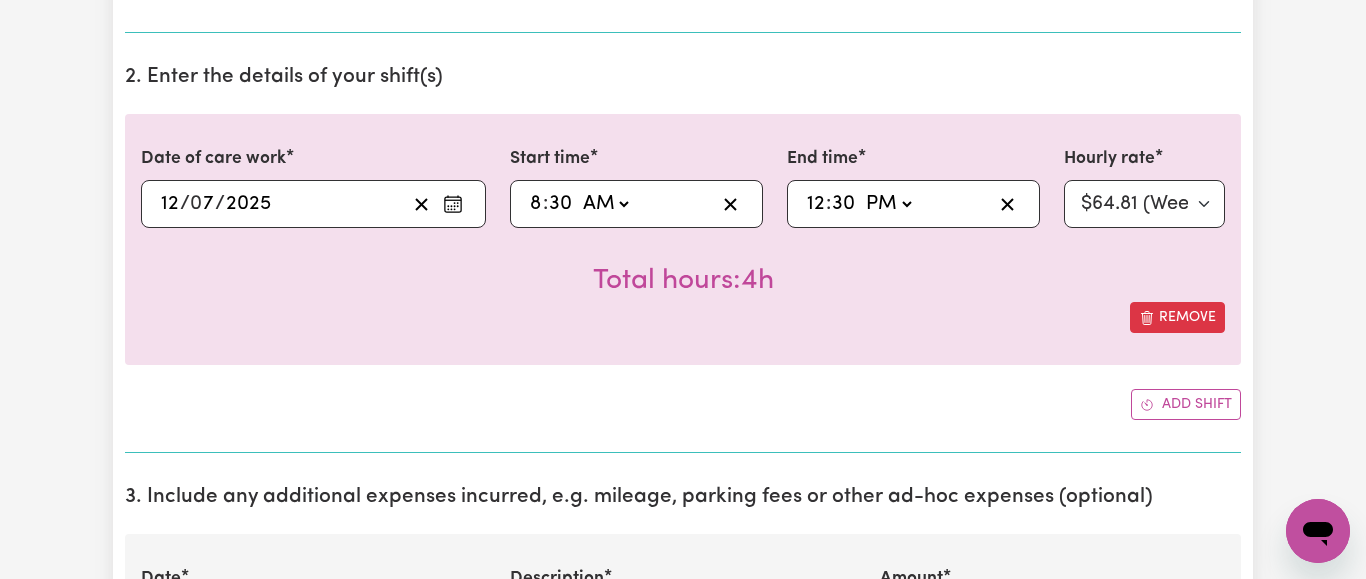 scroll, scrollTop: 408, scrollLeft: 0, axis: vertical 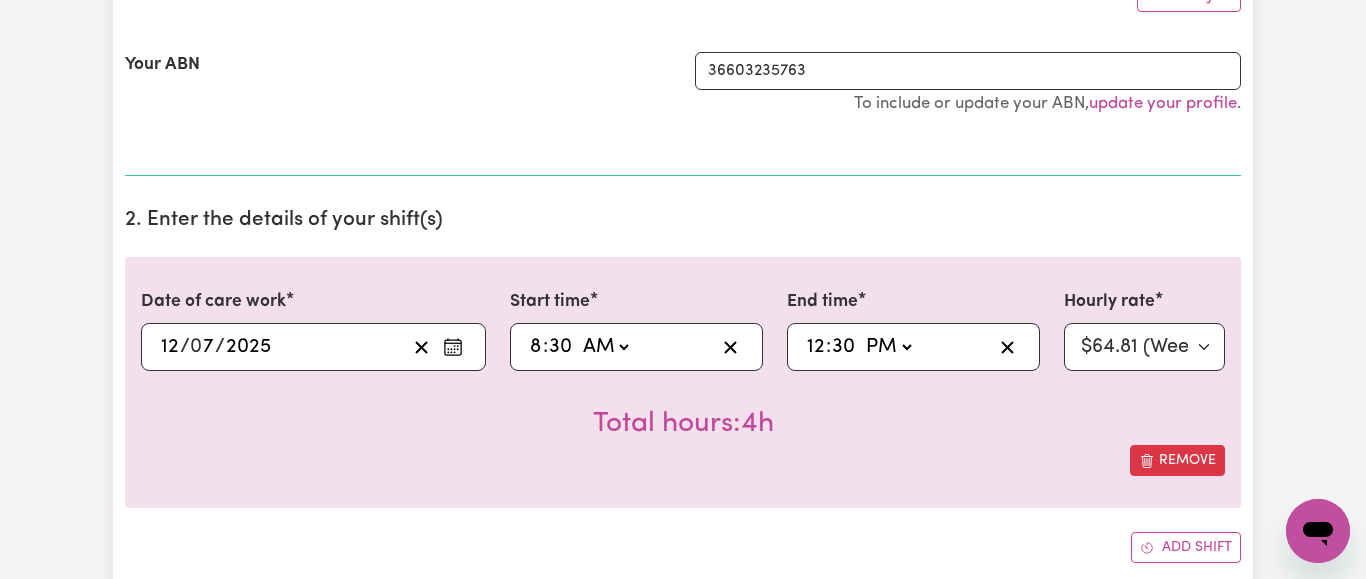 type on "[PERSON_NAME] was in good form. His voice, eyes and energy were good through most of the day however he was very tired at the end." 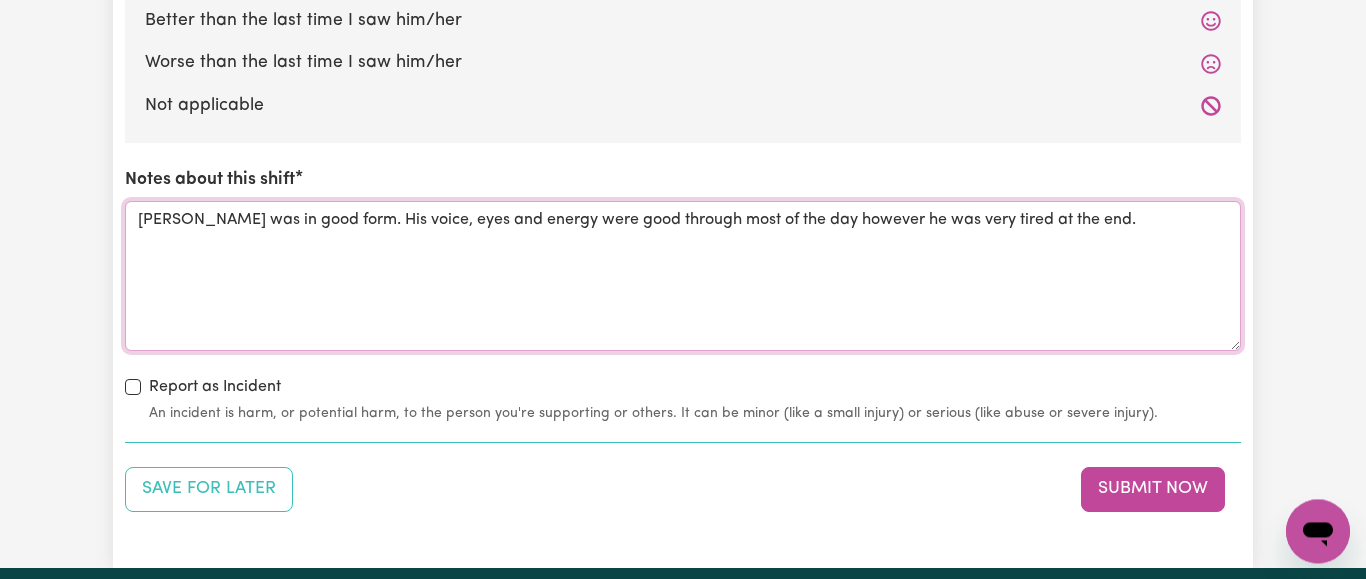 scroll, scrollTop: 2652, scrollLeft: 0, axis: vertical 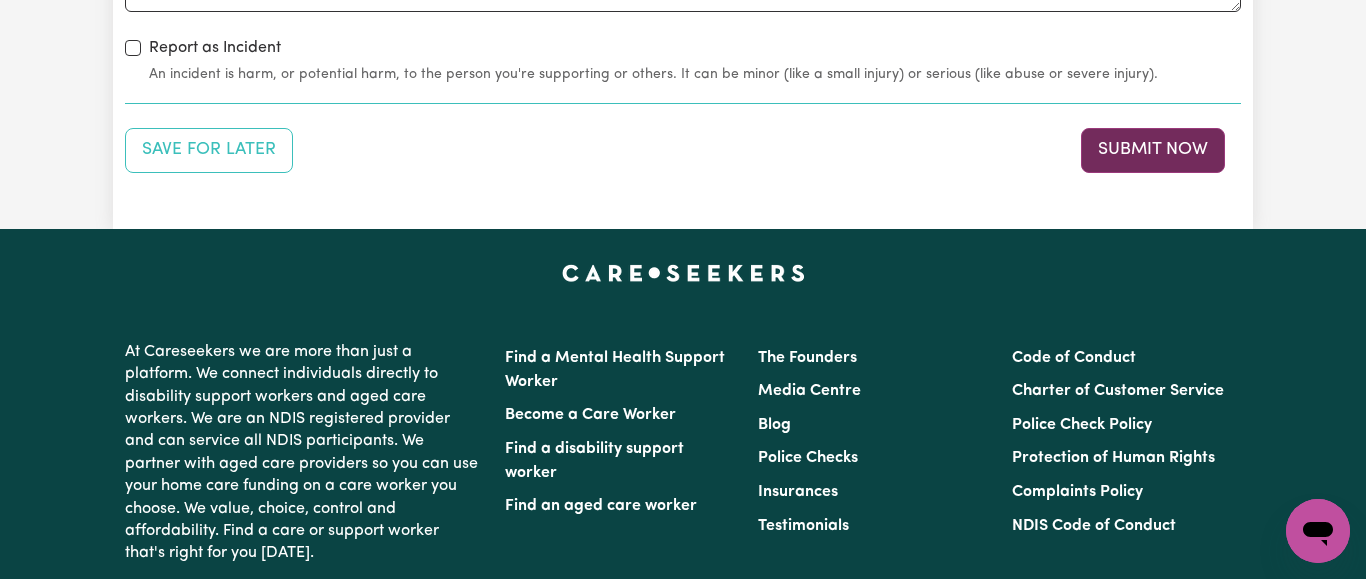 click on "Submit Now" at bounding box center (1153, 150) 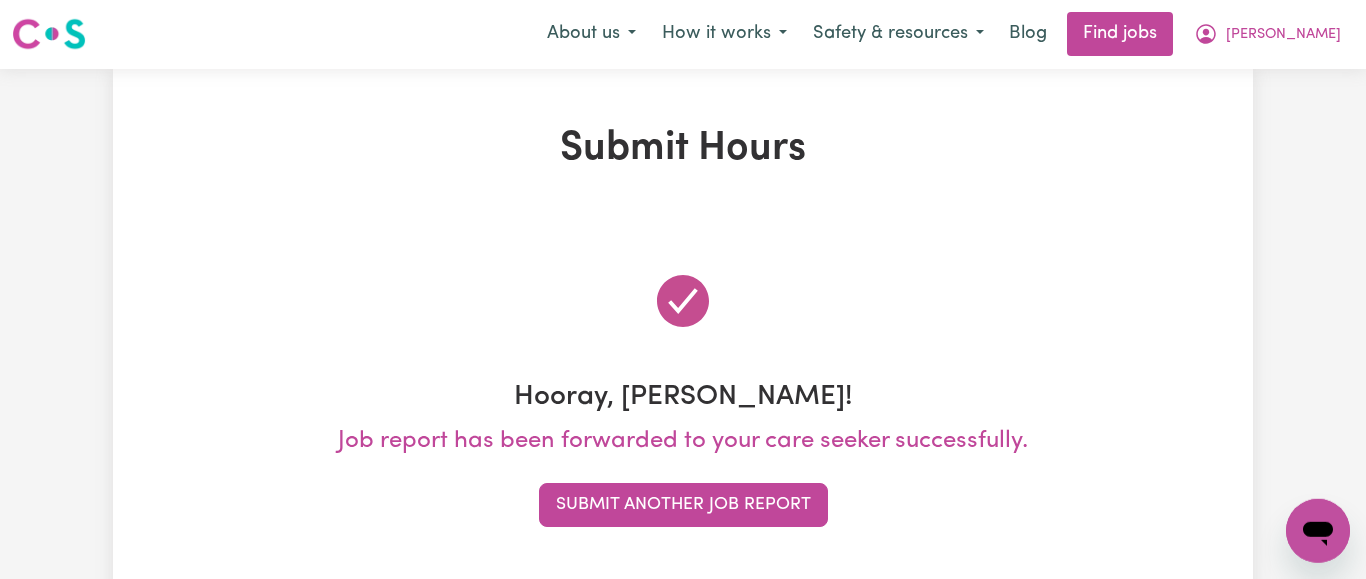 scroll, scrollTop: 0, scrollLeft: 0, axis: both 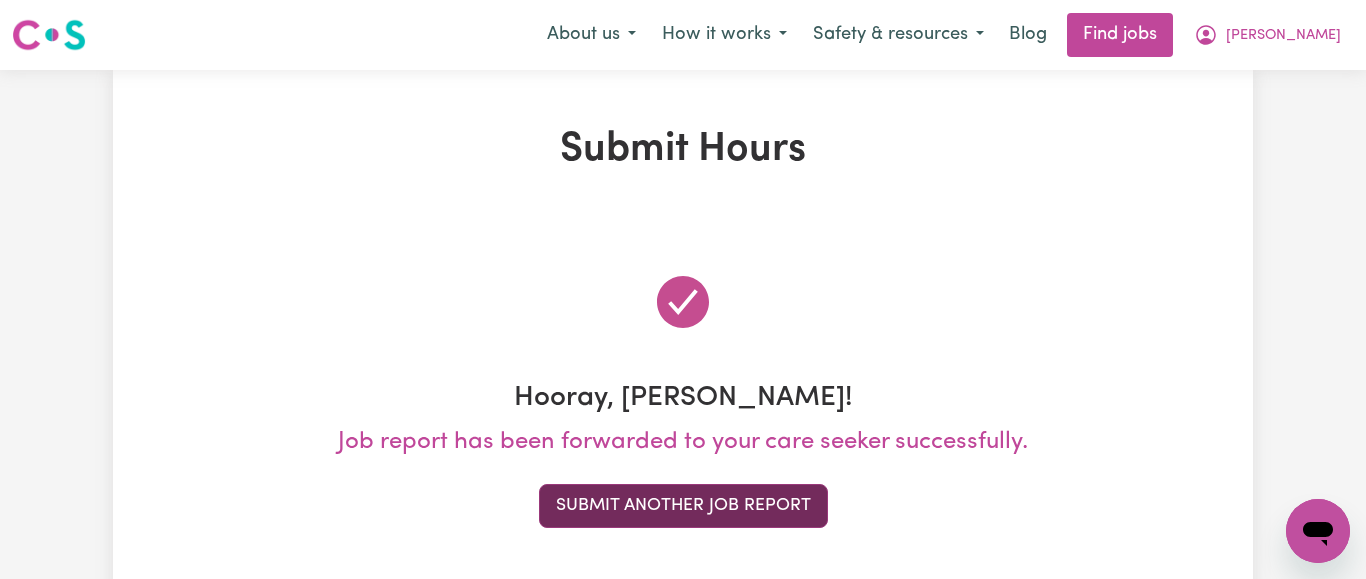 click on "Submit Another Job Report" at bounding box center [683, 506] 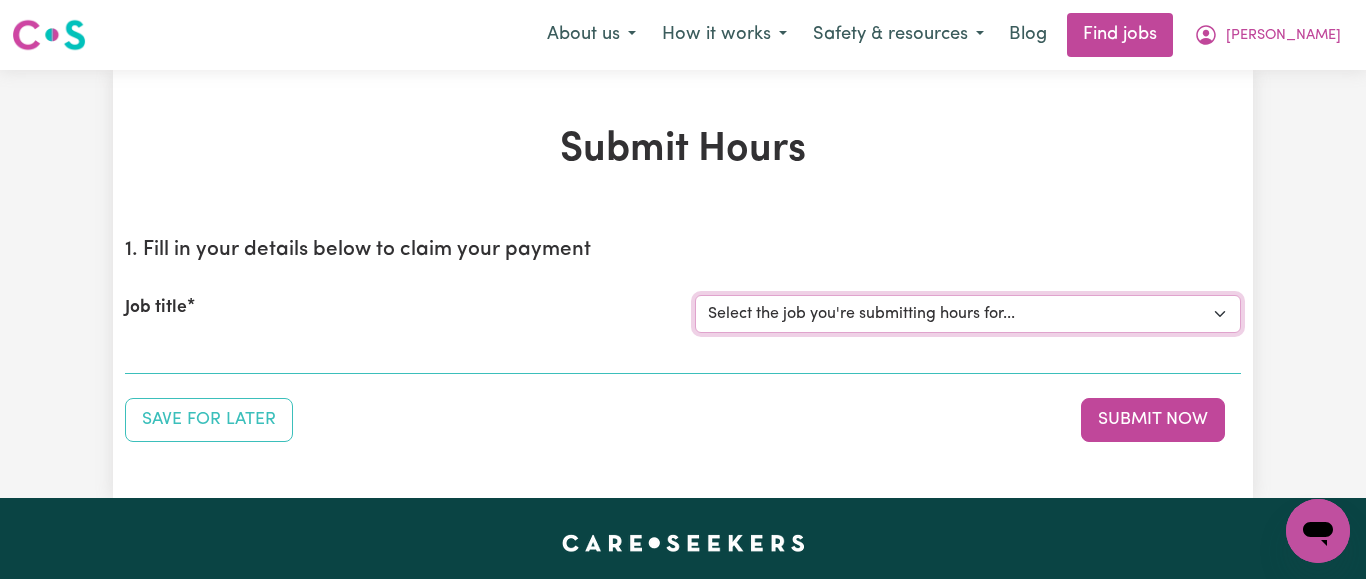 click on "Select the job you're submitting hours for... [[PERSON_NAME] NDIS# 430246936] Support Worker wanted for community access every [DATE]" at bounding box center [968, 314] 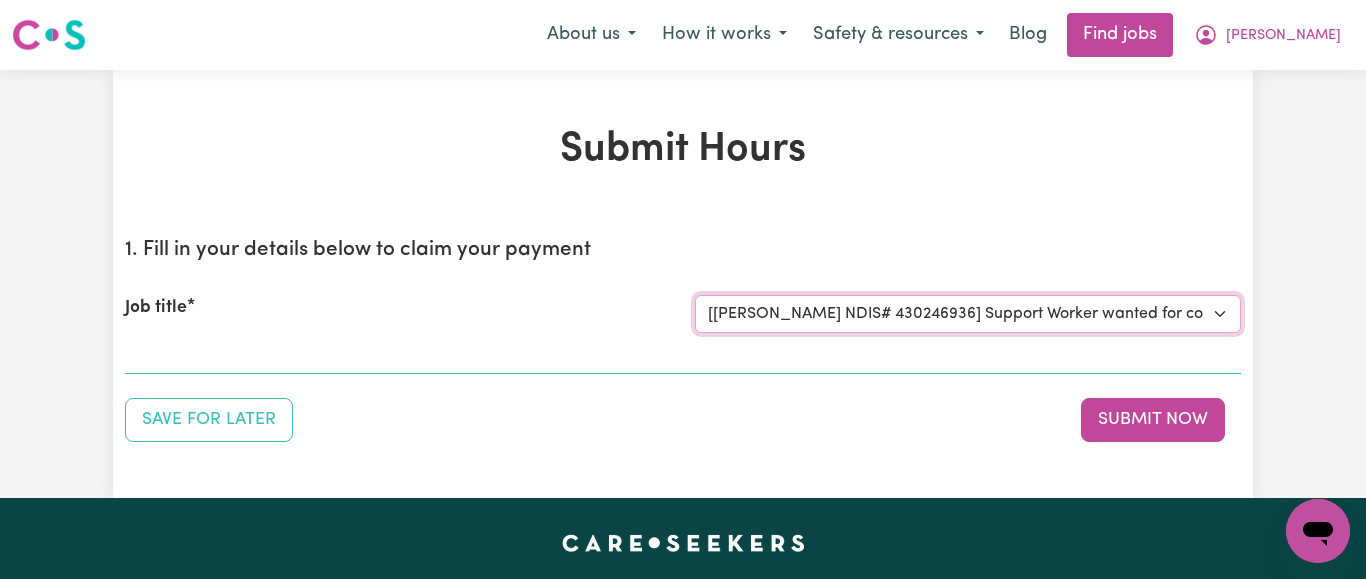 click on "[[PERSON_NAME] NDIS# 430246936] Support Worker wanted for community access every [DATE]" at bounding box center (0, 0) 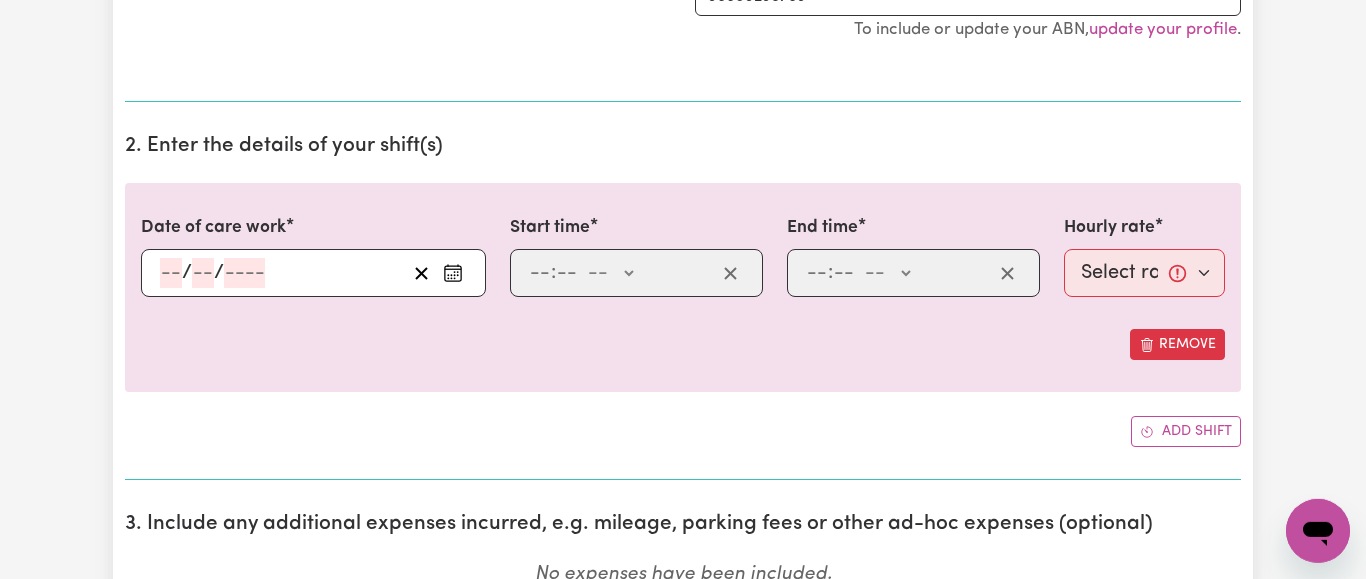 scroll, scrollTop: 510, scrollLeft: 0, axis: vertical 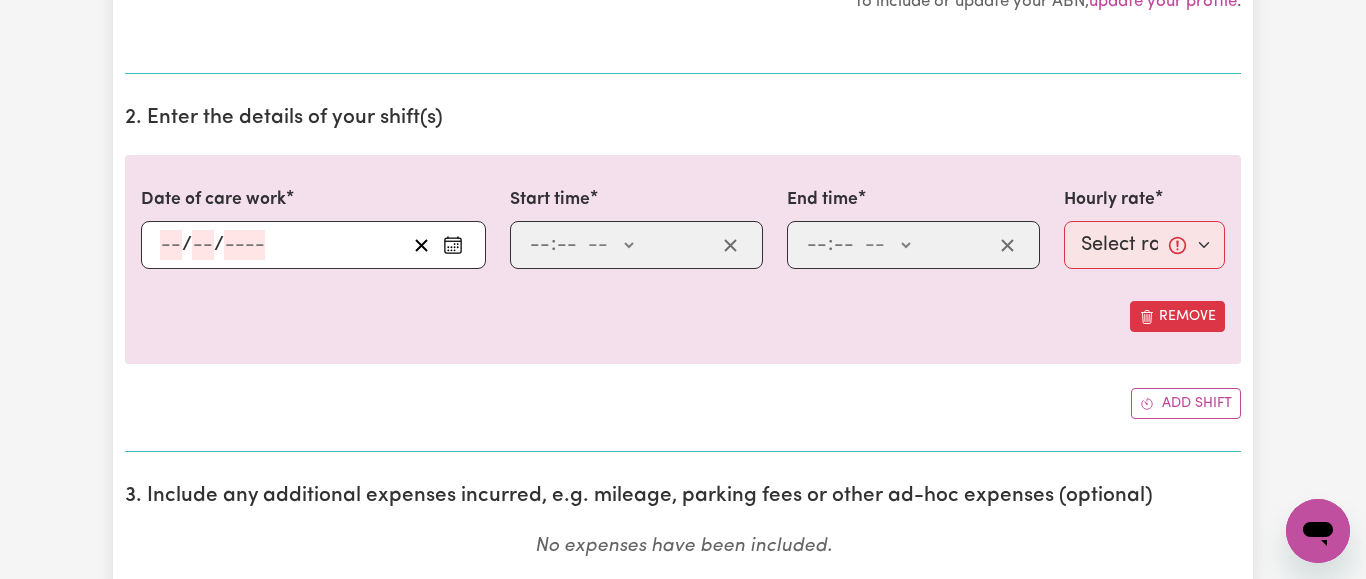 click at bounding box center [453, 245] 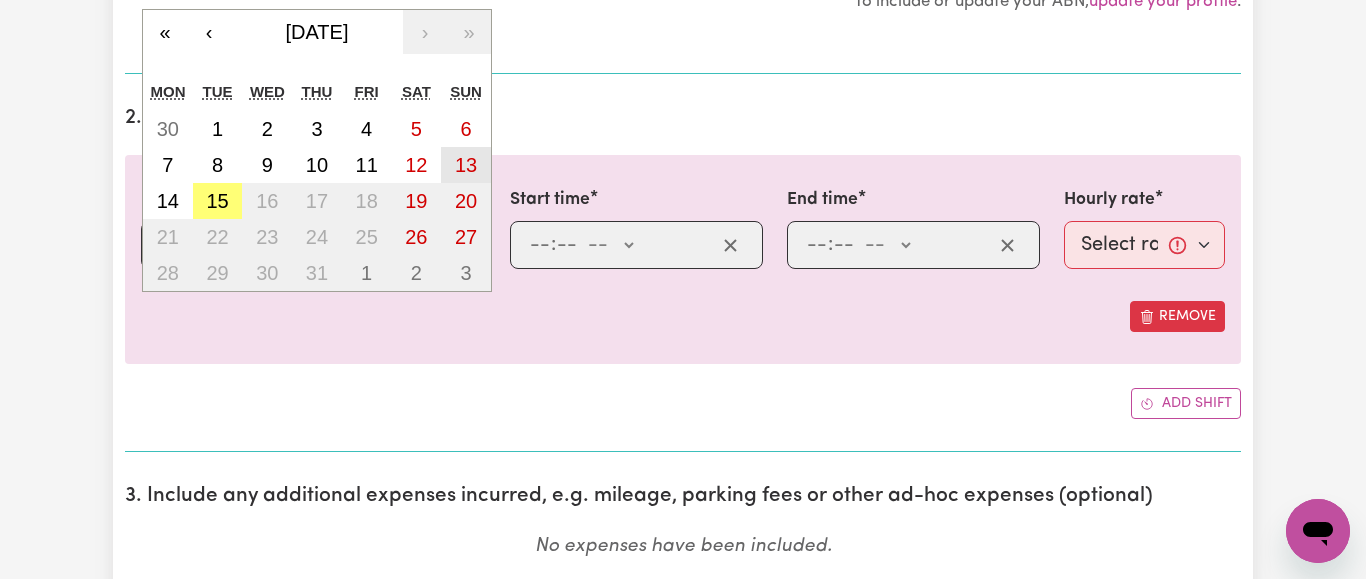 click on "13" at bounding box center [466, 165] 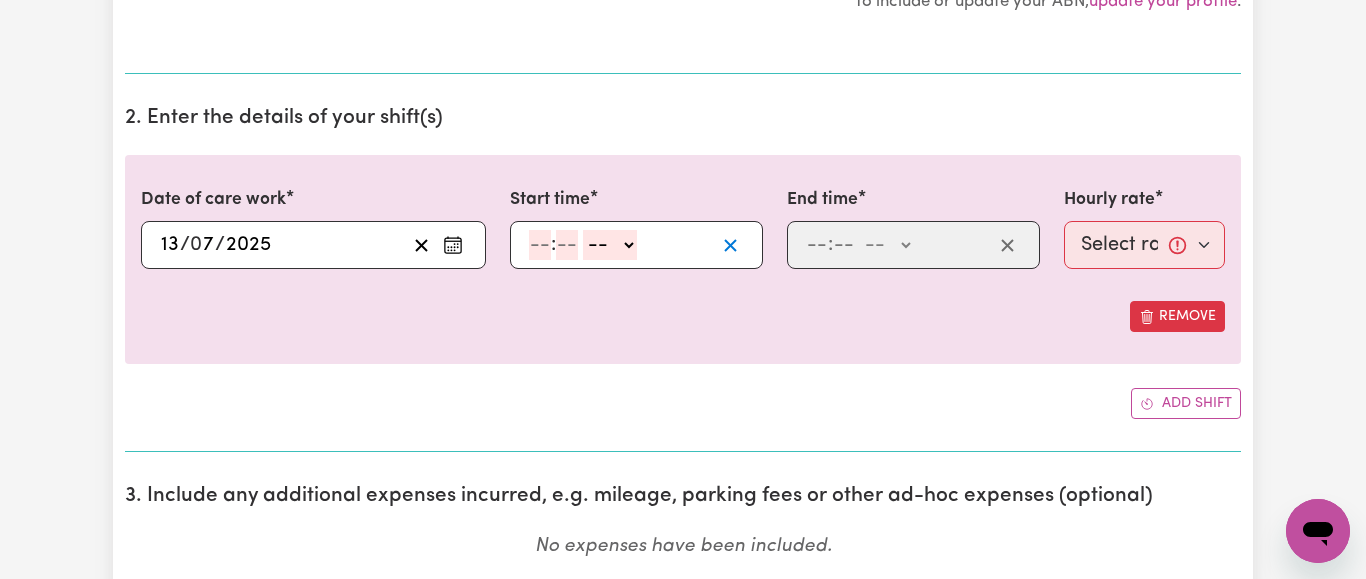 click 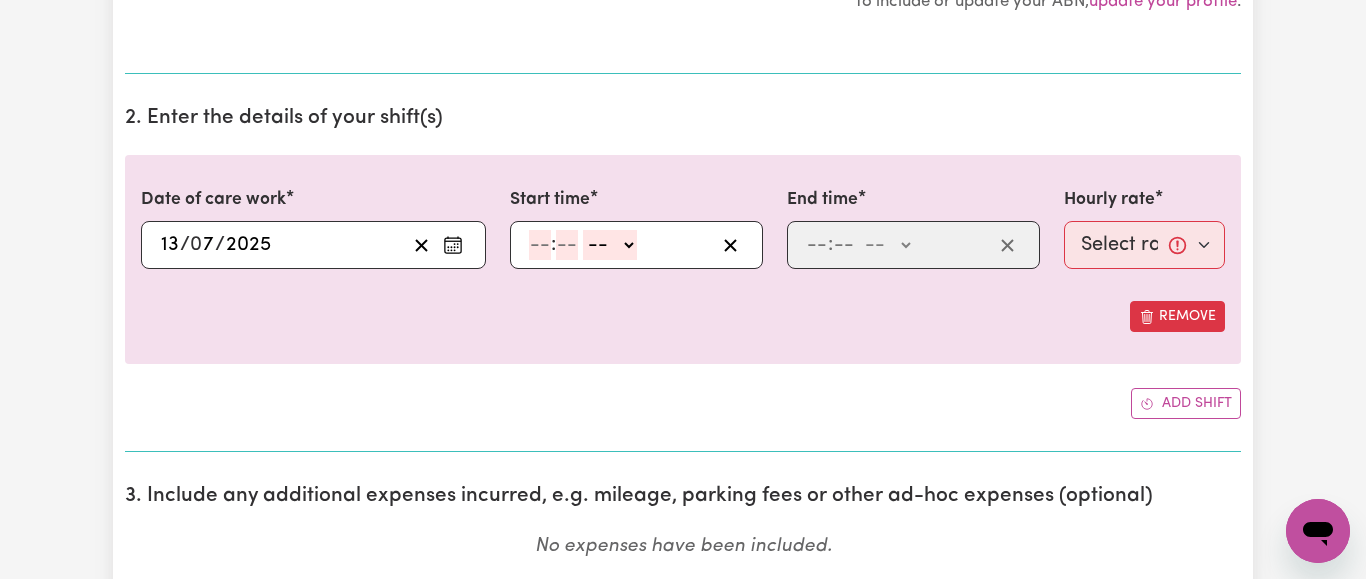 click 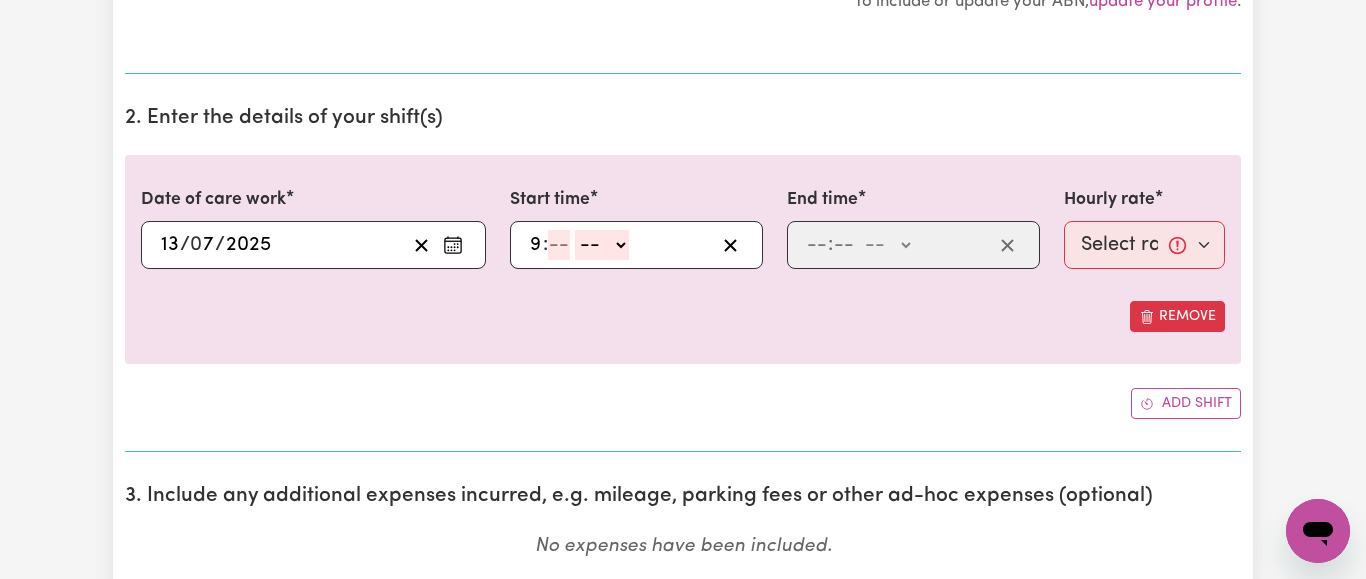 type on "9" 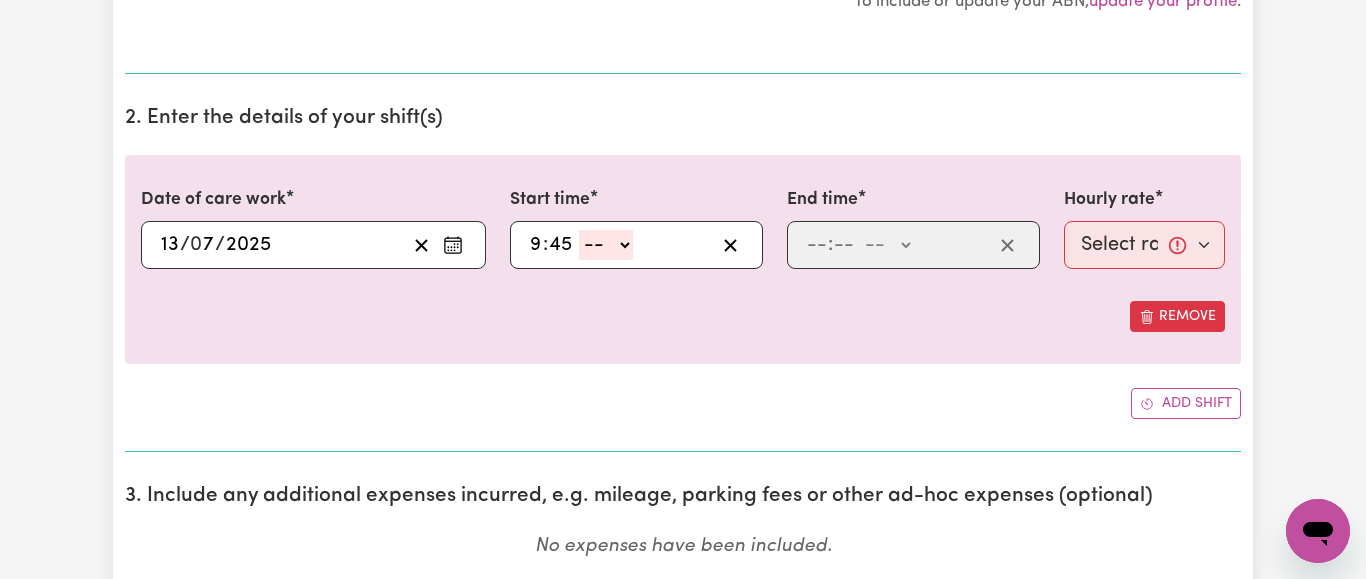 type on "45" 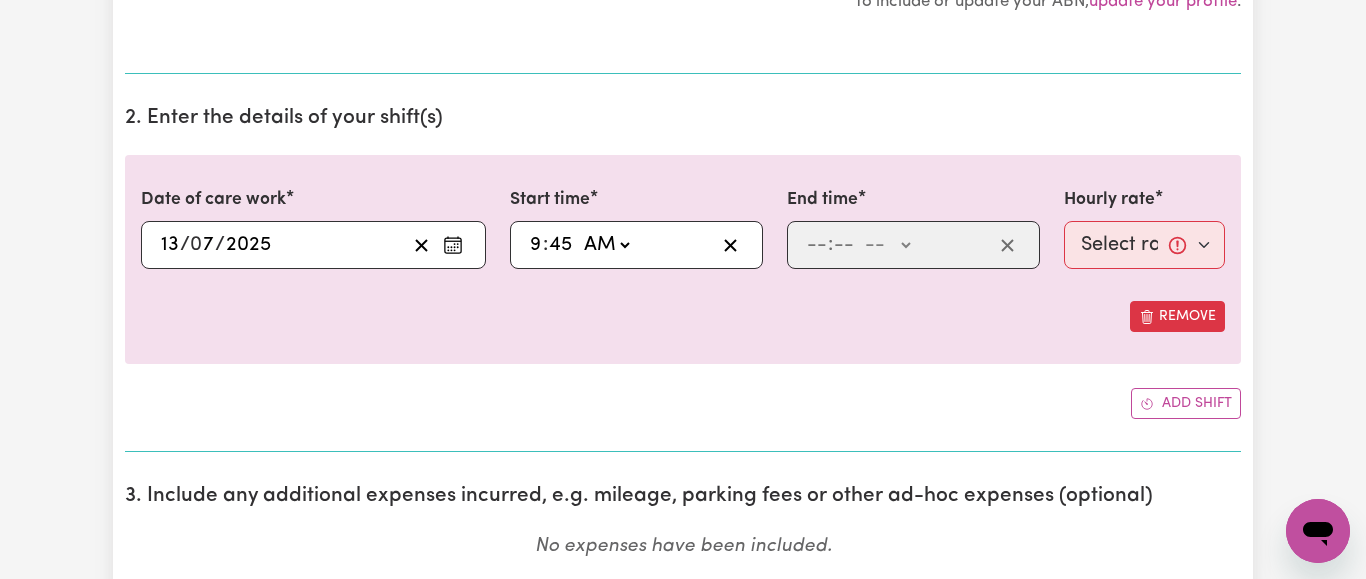 click on "AM" at bounding box center [0, 0] 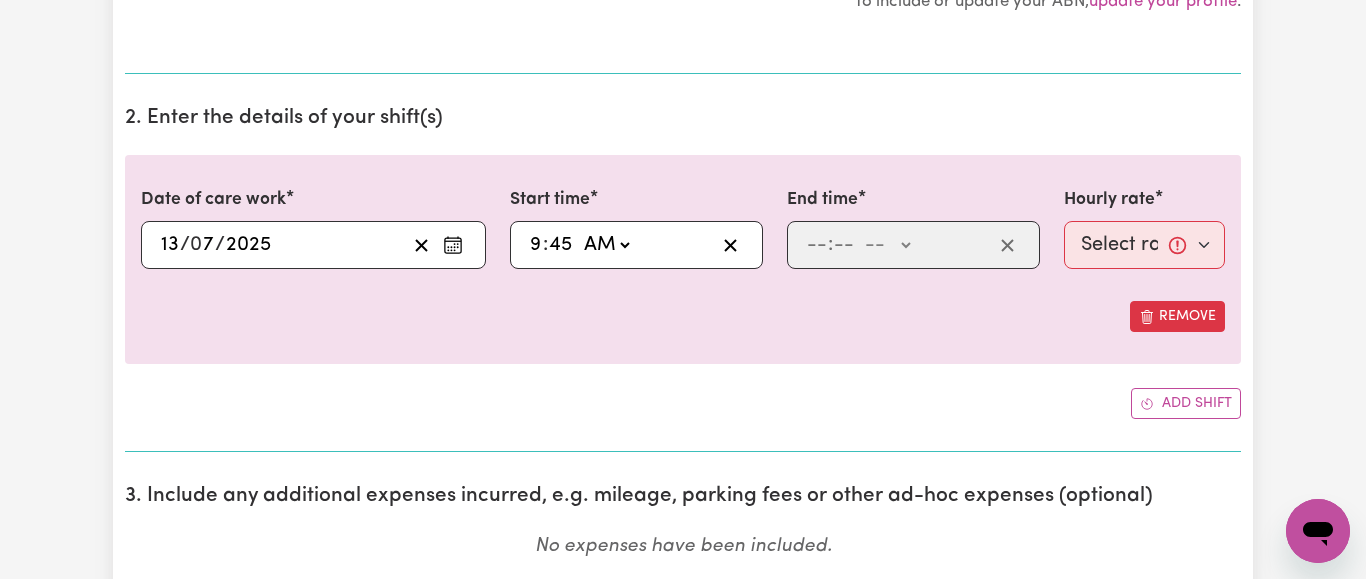 type on "09:45" 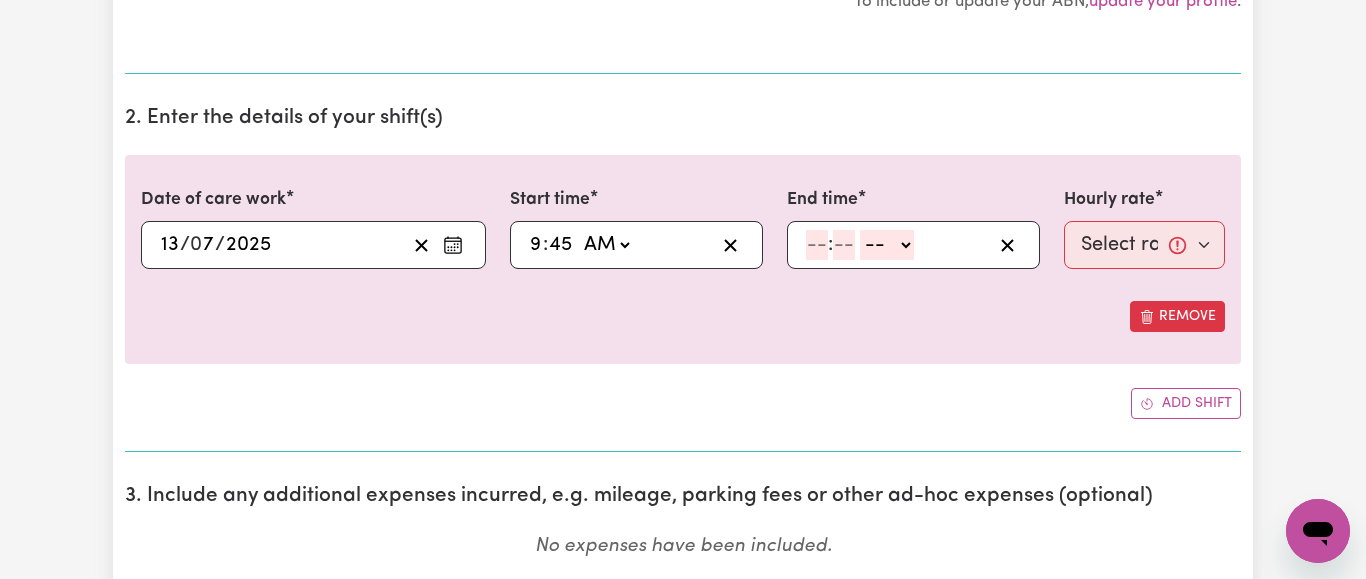 click 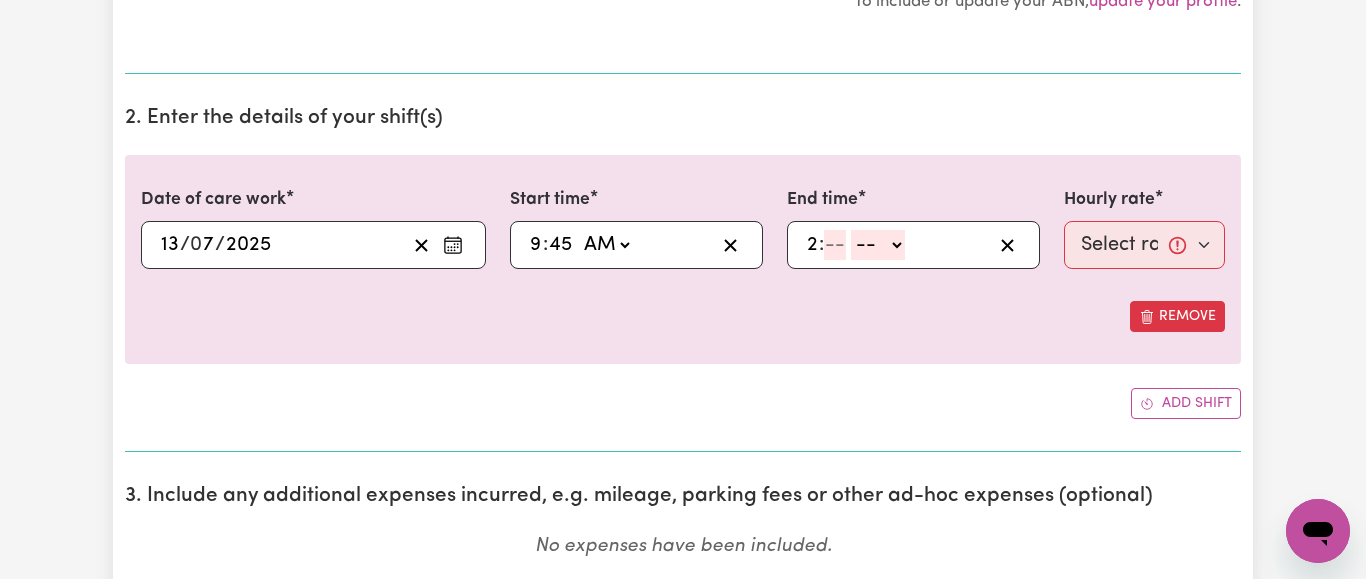 type on "2" 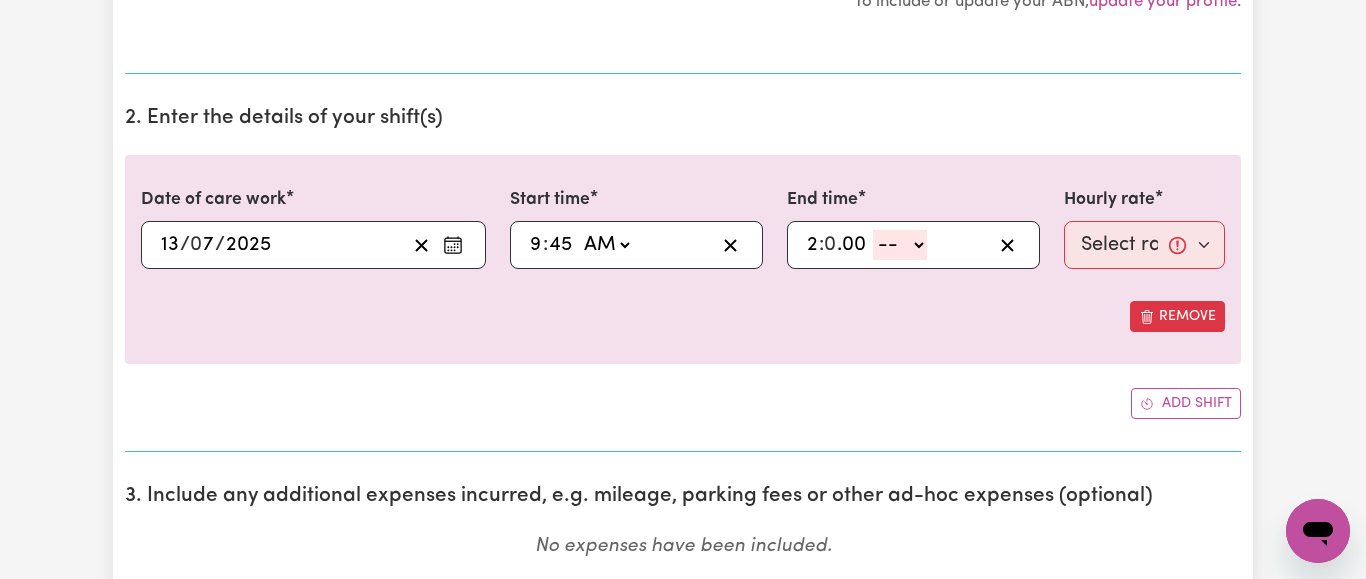 type on ".0" 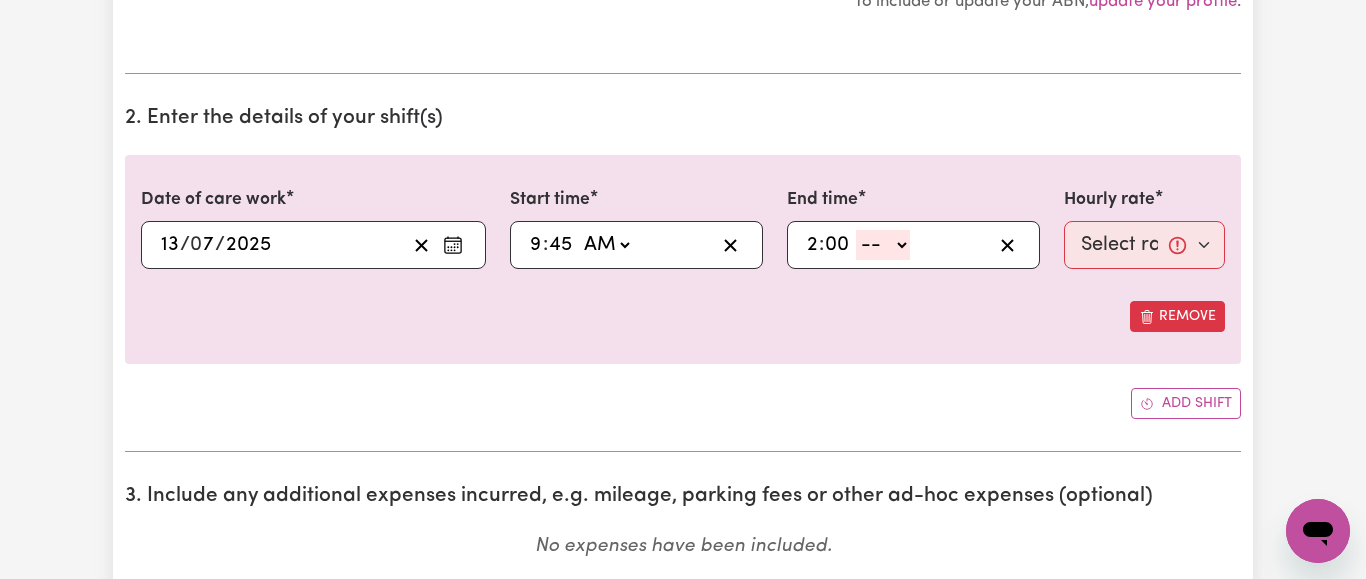 type on "00" 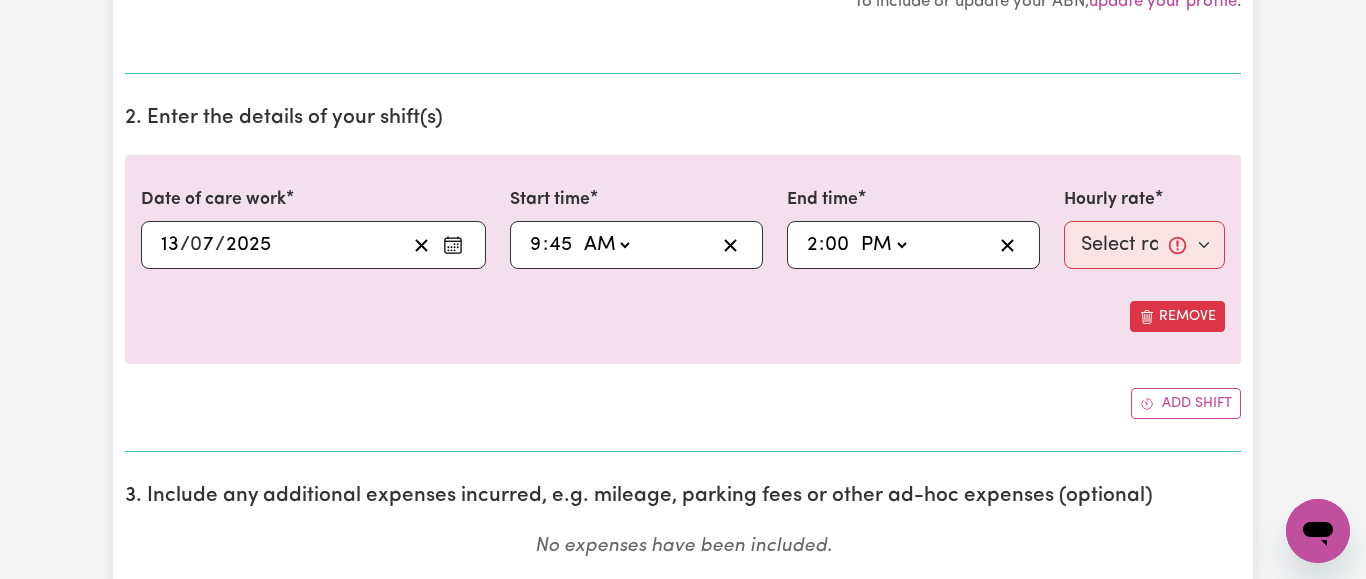 click on "PM" at bounding box center [0, 0] 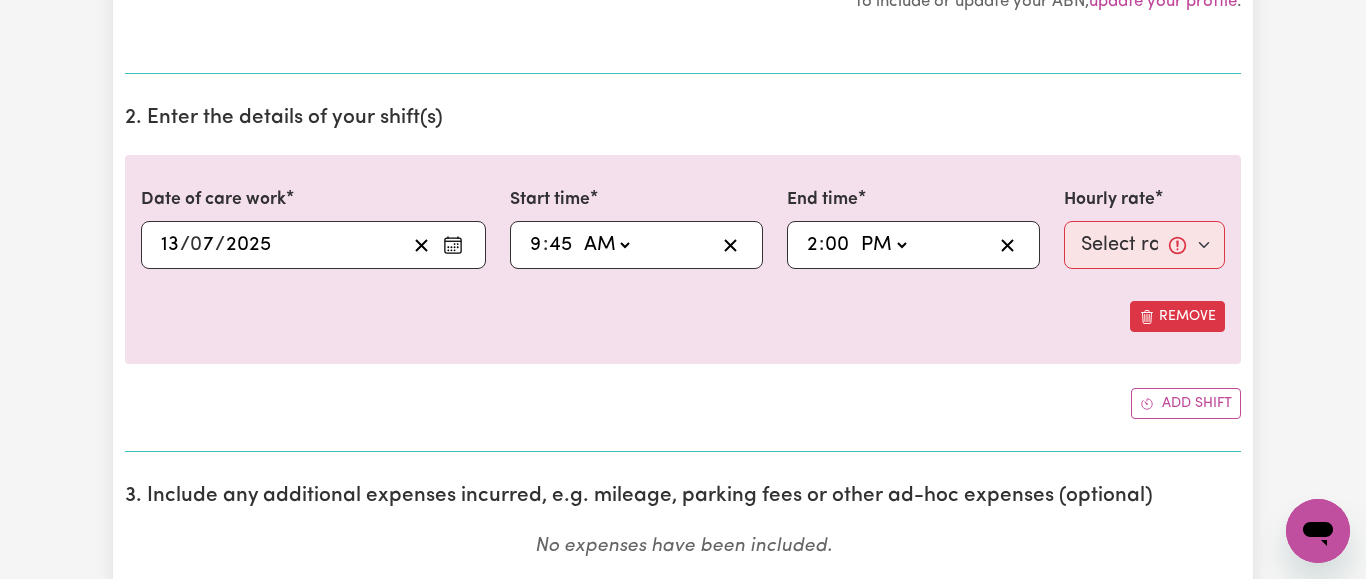 type on "14:00" 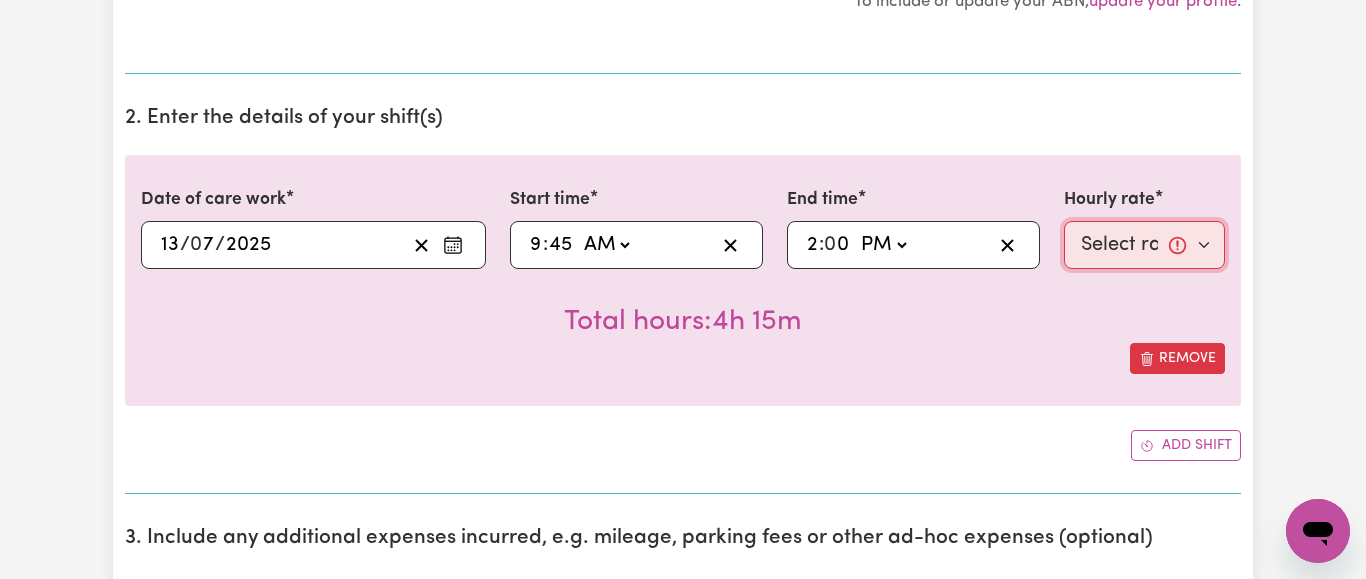 select on "93.56-[DATE]" 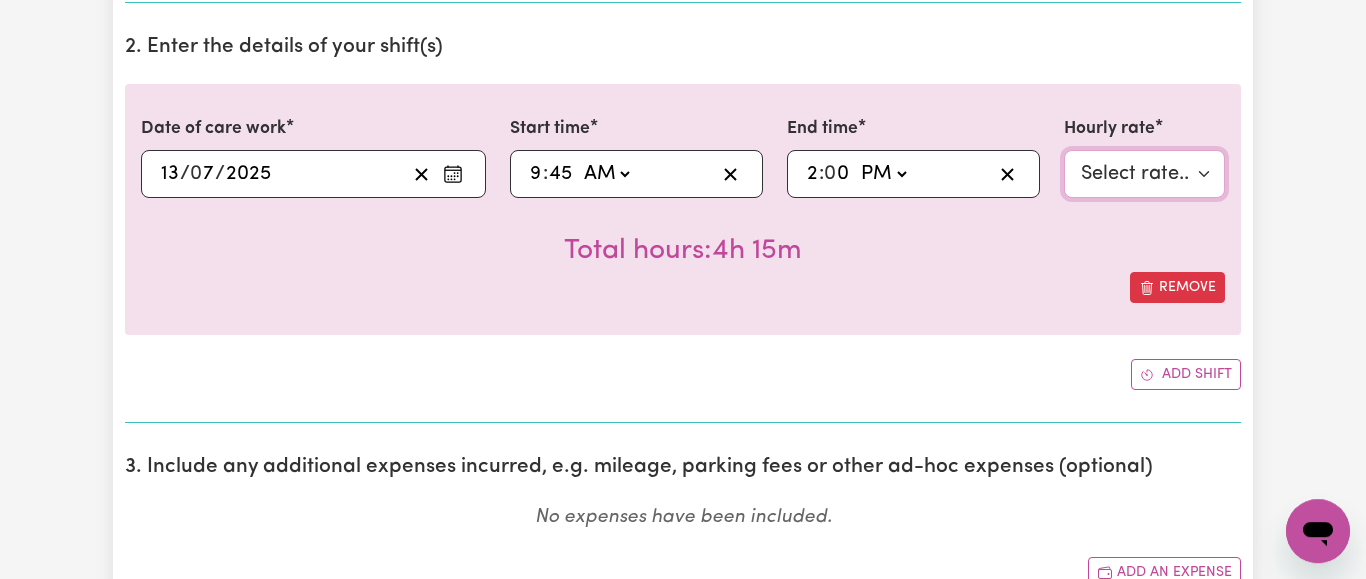 scroll, scrollTop: 612, scrollLeft: 0, axis: vertical 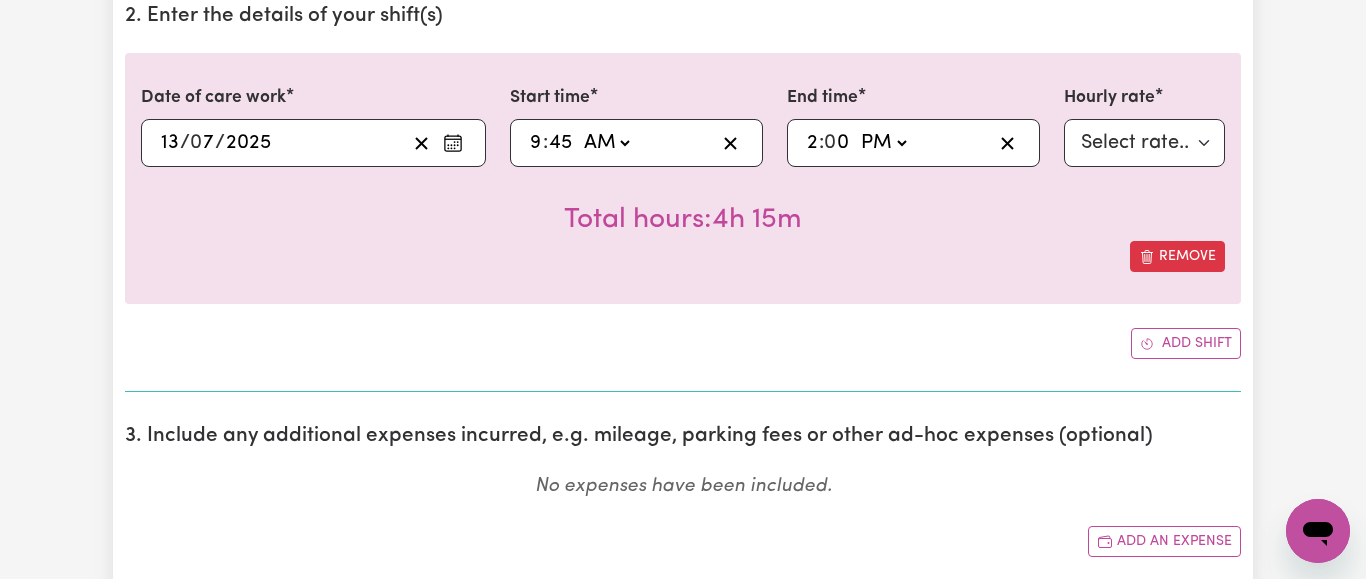 click 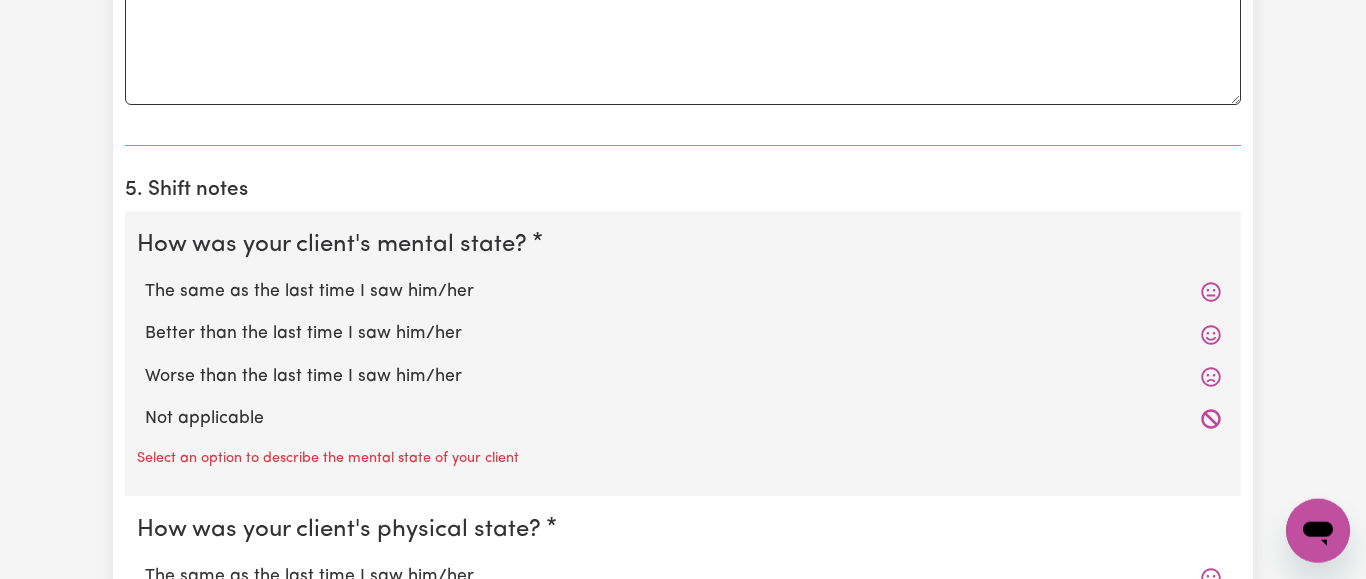 scroll, scrollTop: 1428, scrollLeft: 0, axis: vertical 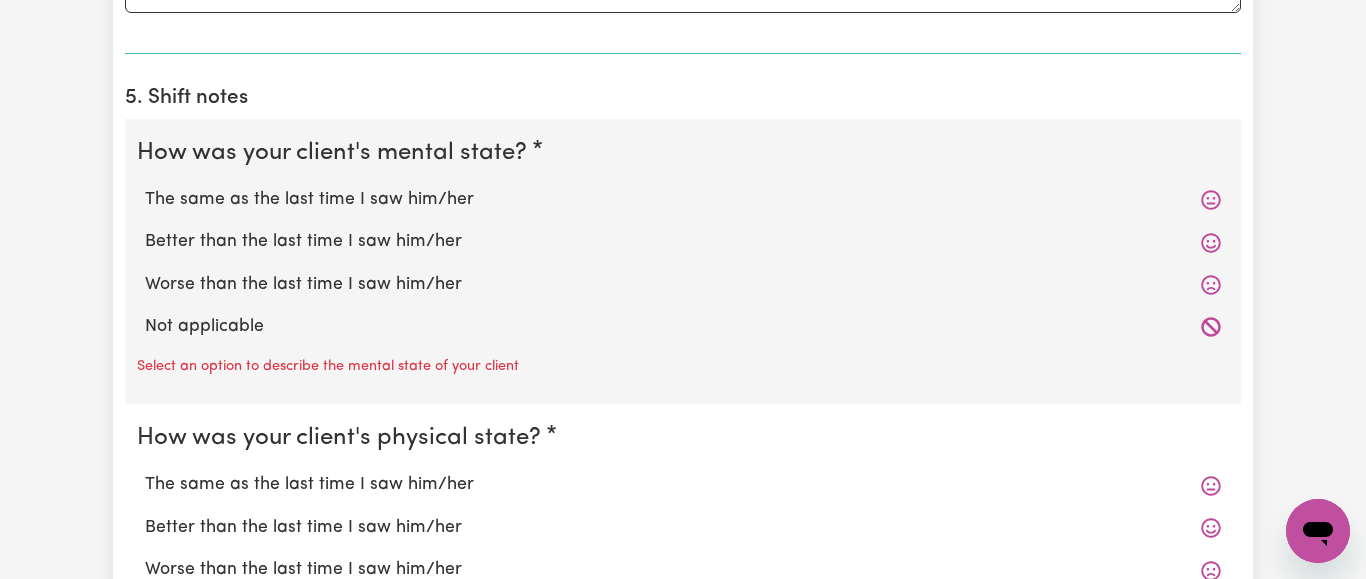 drag, startPoint x: 390, startPoint y: 185, endPoint x: 408, endPoint y: 184, distance: 18.027756 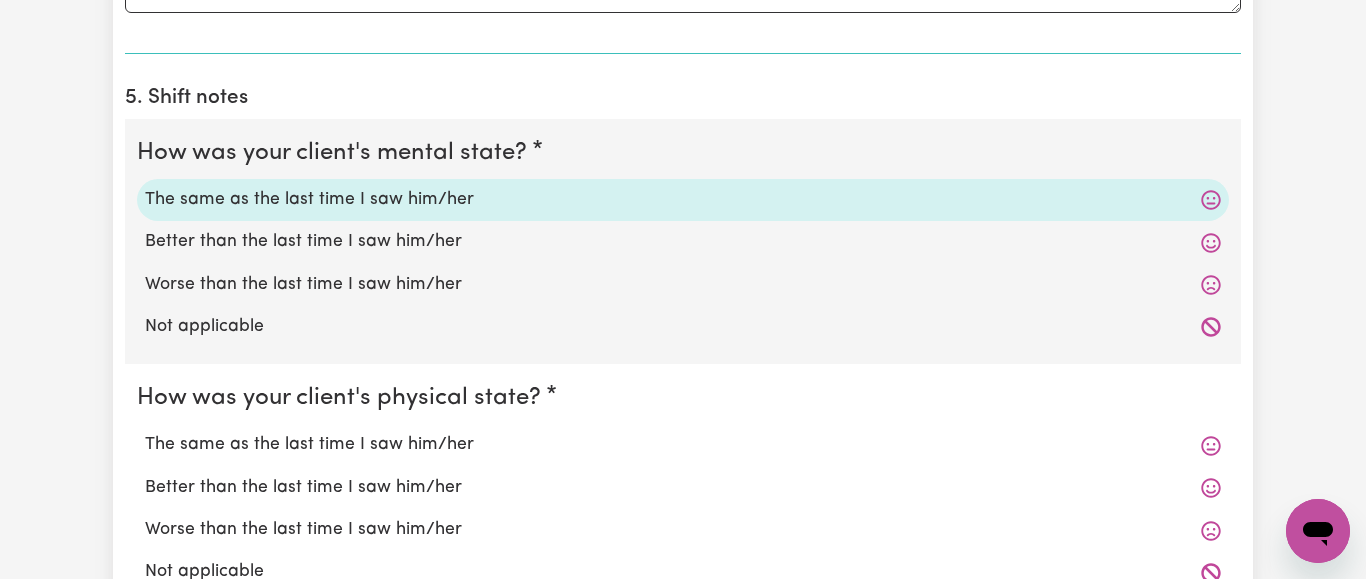click on "The same as the last time I saw him/her" at bounding box center [683, 445] 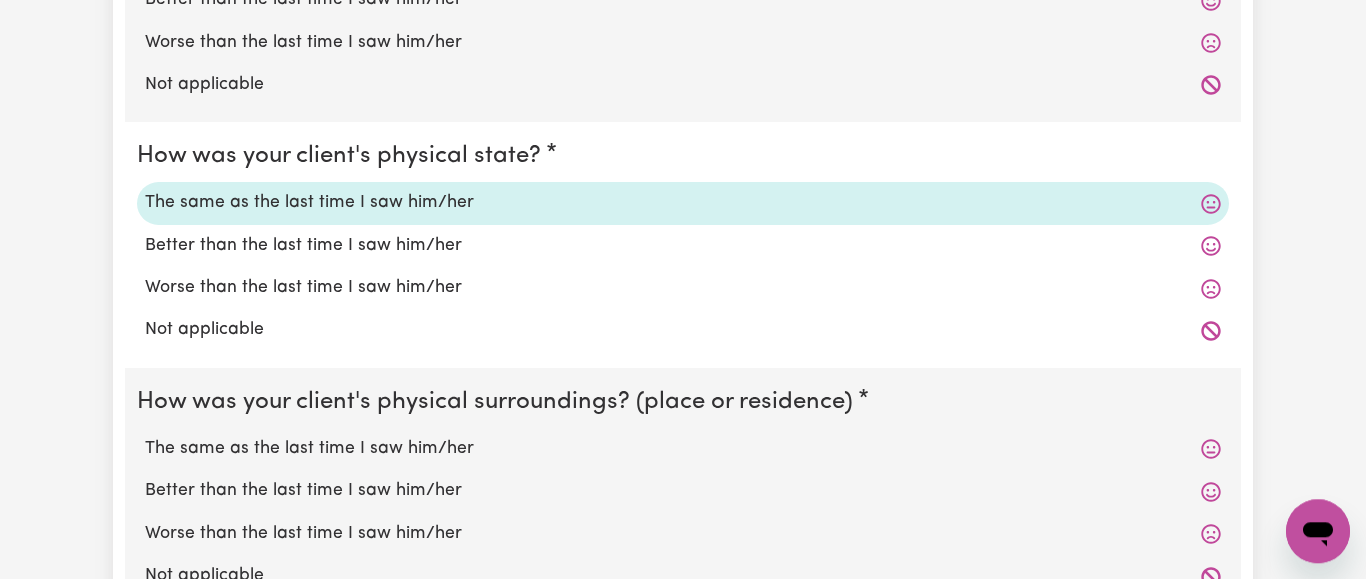 scroll, scrollTop: 1836, scrollLeft: 0, axis: vertical 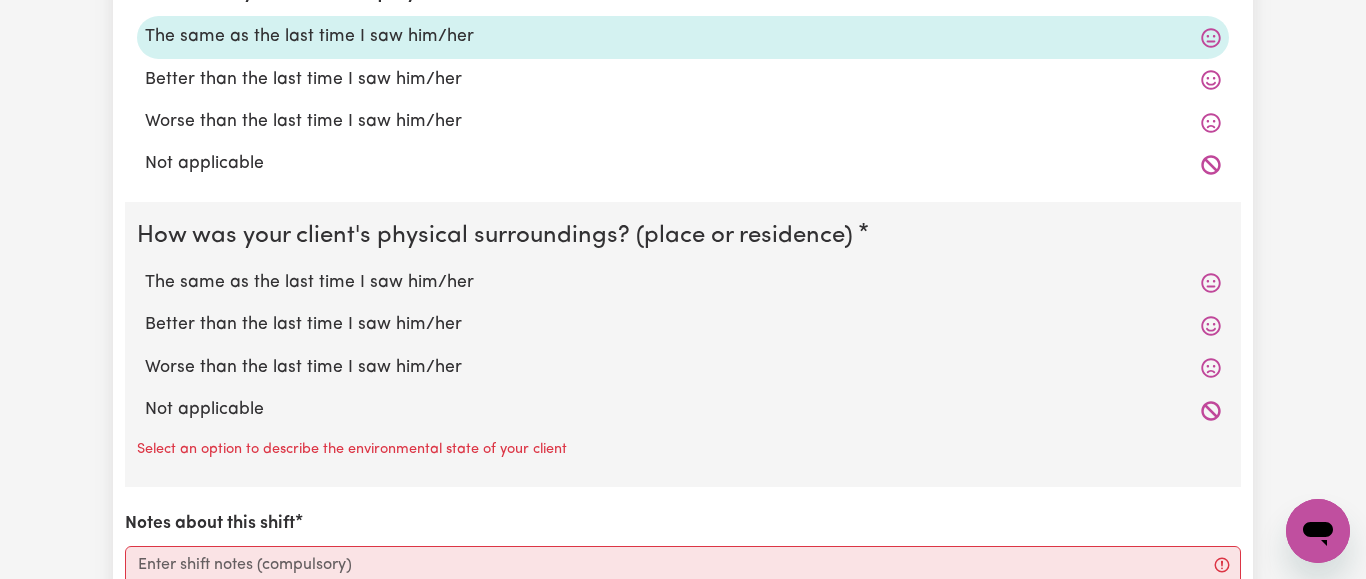 click on "The same as the last time I saw him/her" at bounding box center [683, 283] 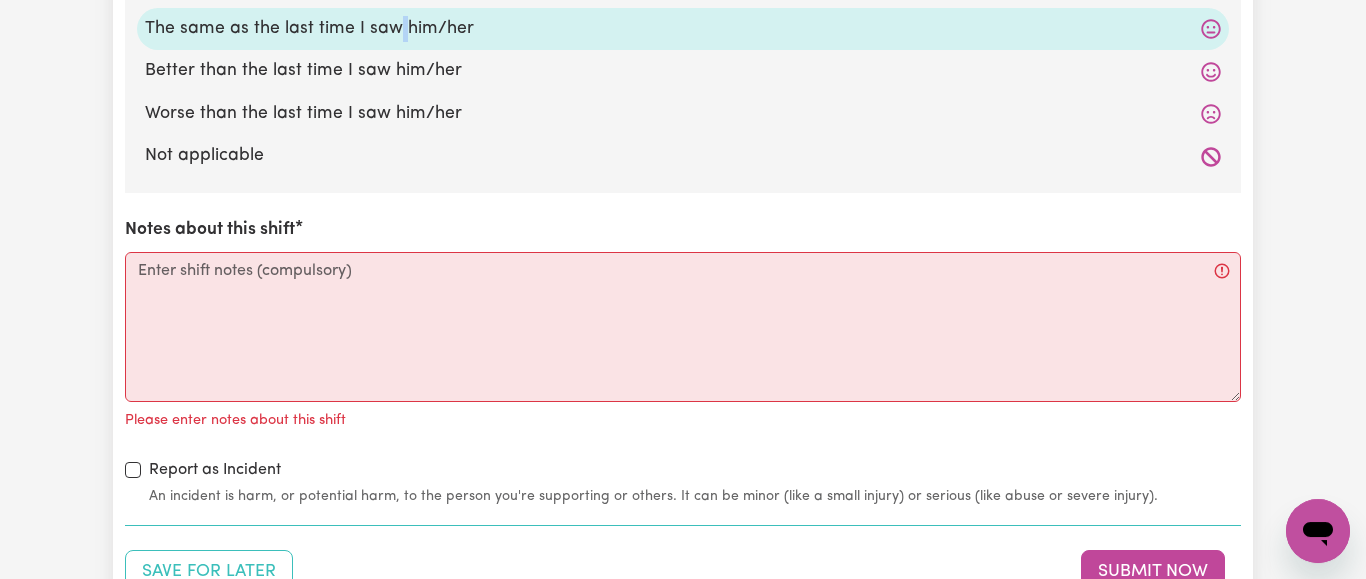 scroll, scrollTop: 2142, scrollLeft: 0, axis: vertical 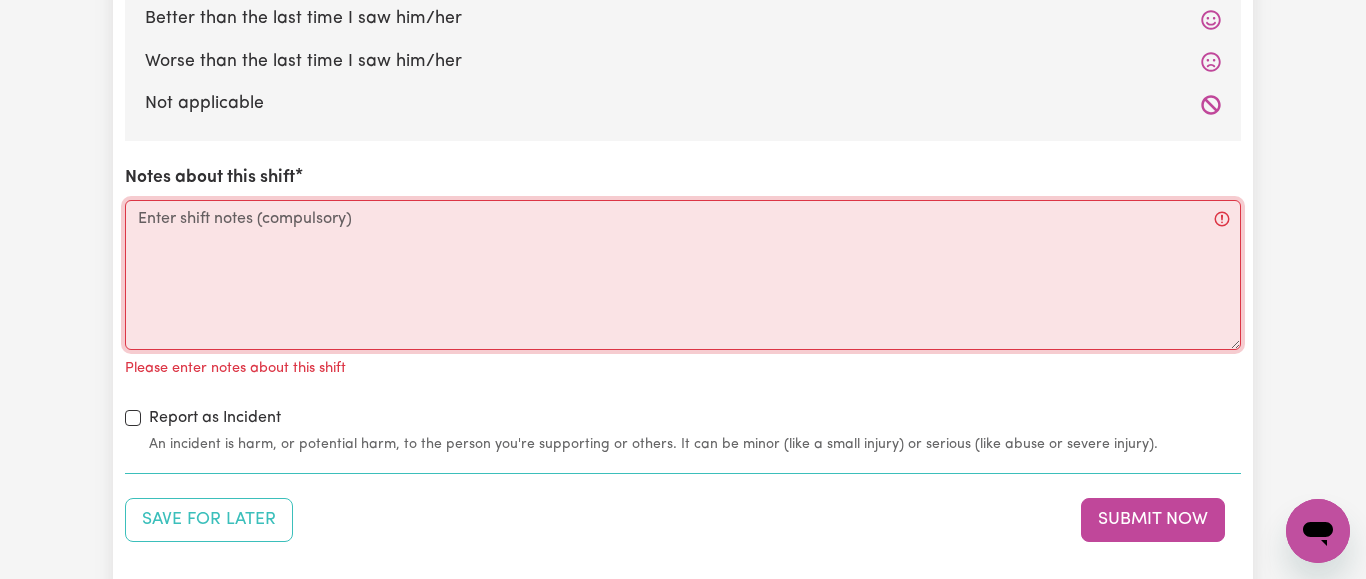 drag, startPoint x: 265, startPoint y: 229, endPoint x: 286, endPoint y: 226, distance: 21.213203 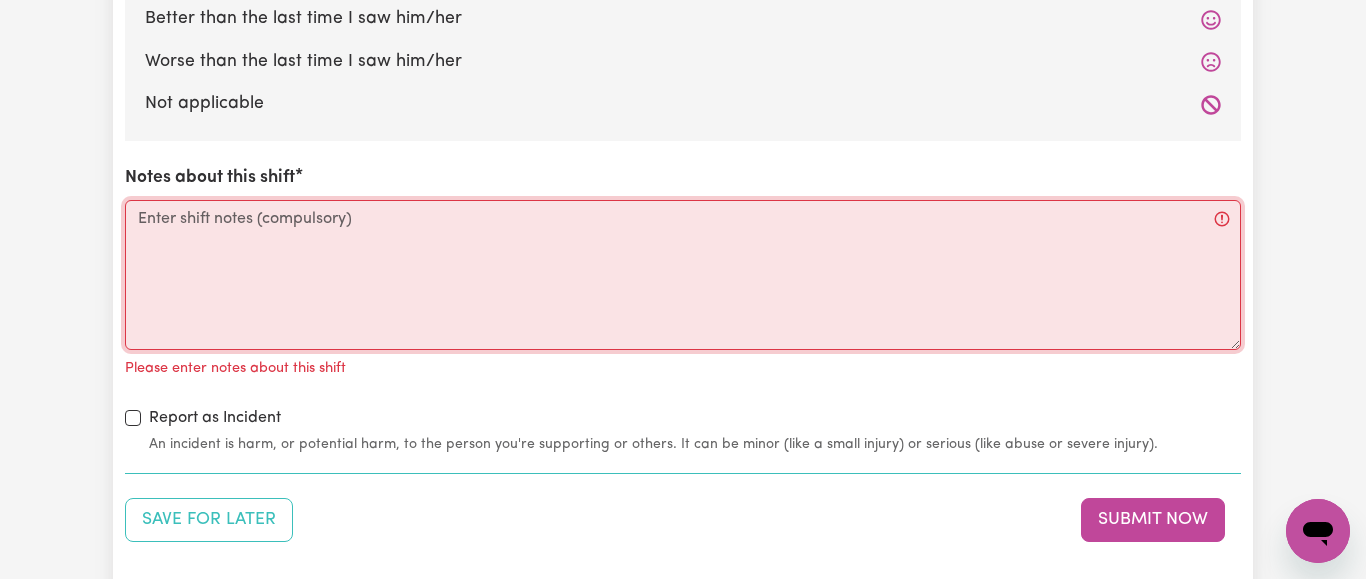 click on "Notes about this shift" at bounding box center [683, 275] 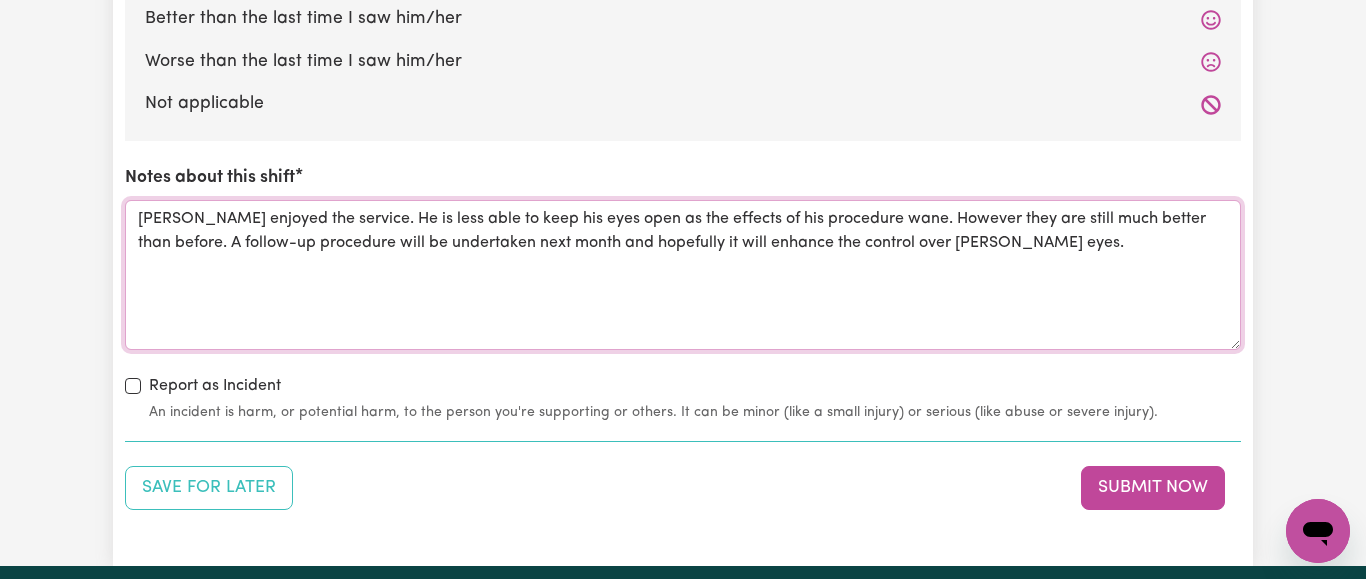 drag, startPoint x: 1043, startPoint y: 241, endPoint x: 194, endPoint y: 241, distance: 849 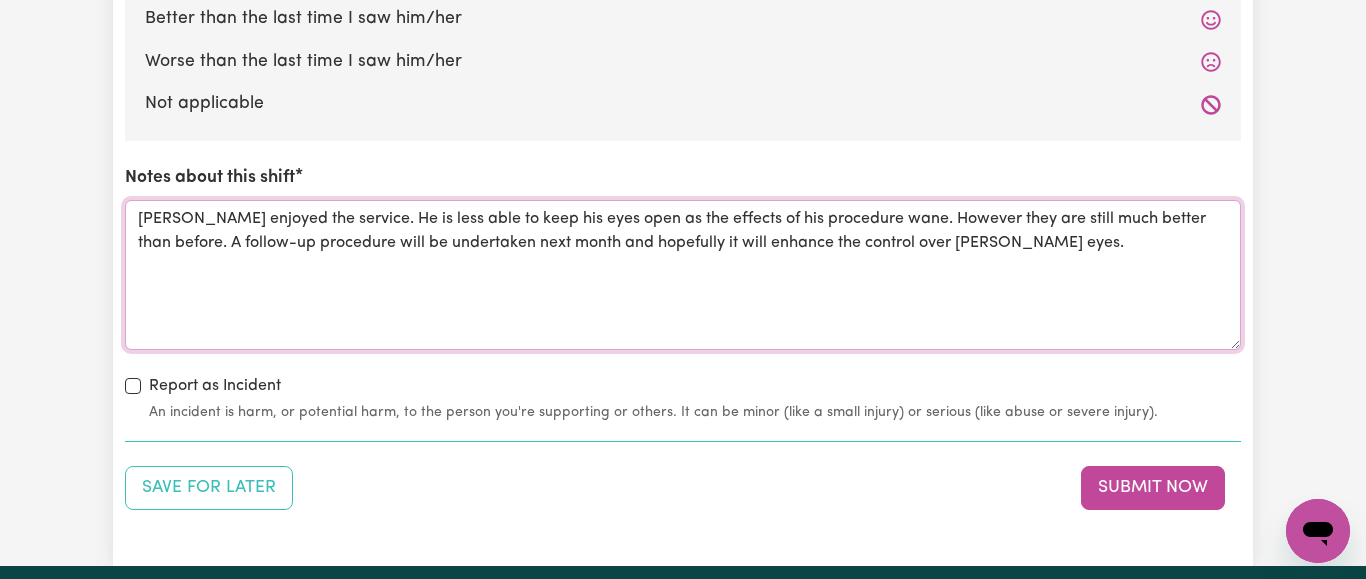 click on "[PERSON_NAME] enjoyed the service. He is less able to keep his eyes open as the effects of his procedure wane. However they are still much better than before. A follow-up procedure will be undertaken next month and hopefully it will enhance the control over [PERSON_NAME] eyes." at bounding box center (683, 275) 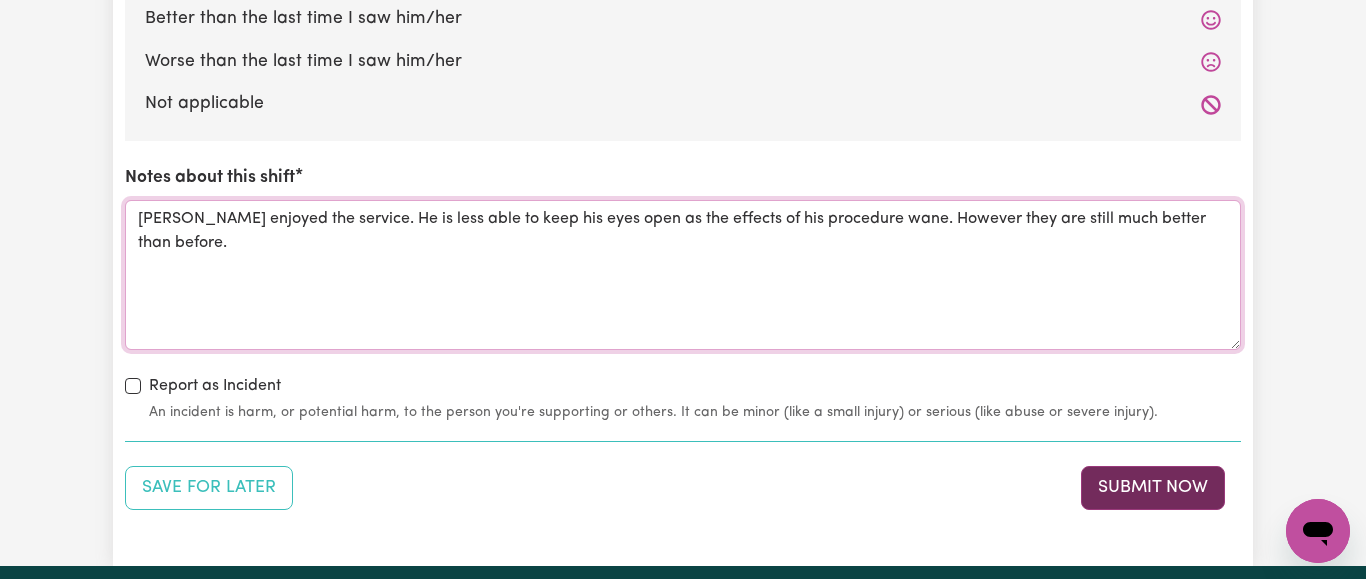 type on "[PERSON_NAME] enjoyed the service. He is less able to keep his eyes open as the effects of his procedure wane. However they are still much better than before." 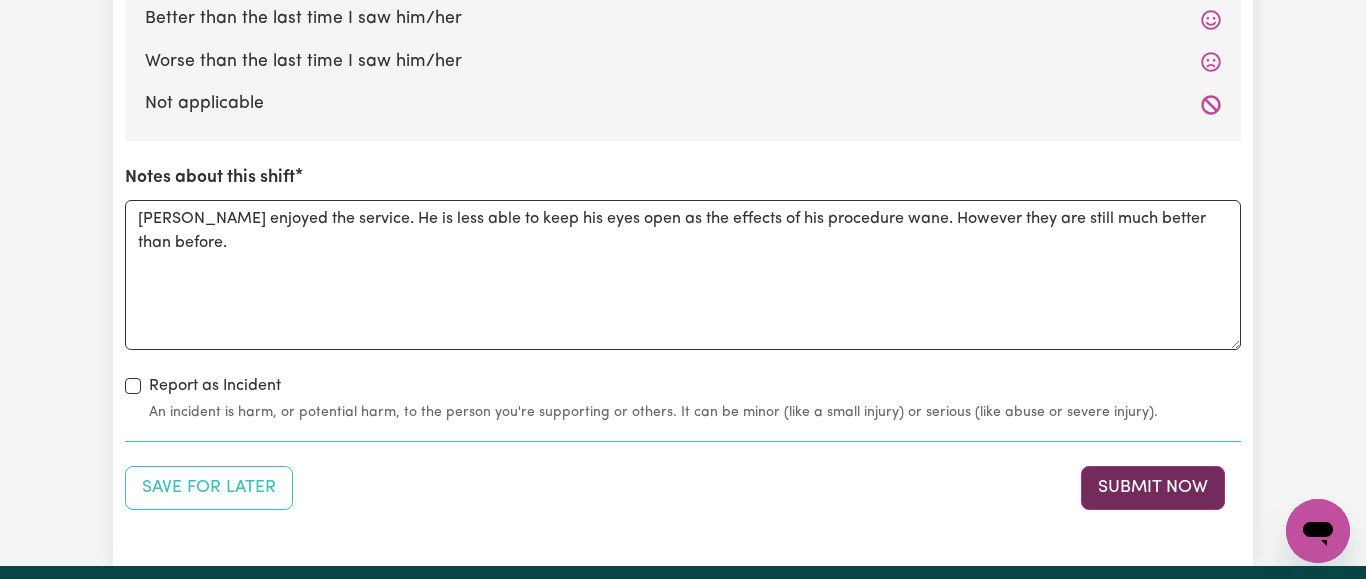 click on "Submit Now" at bounding box center [1153, 488] 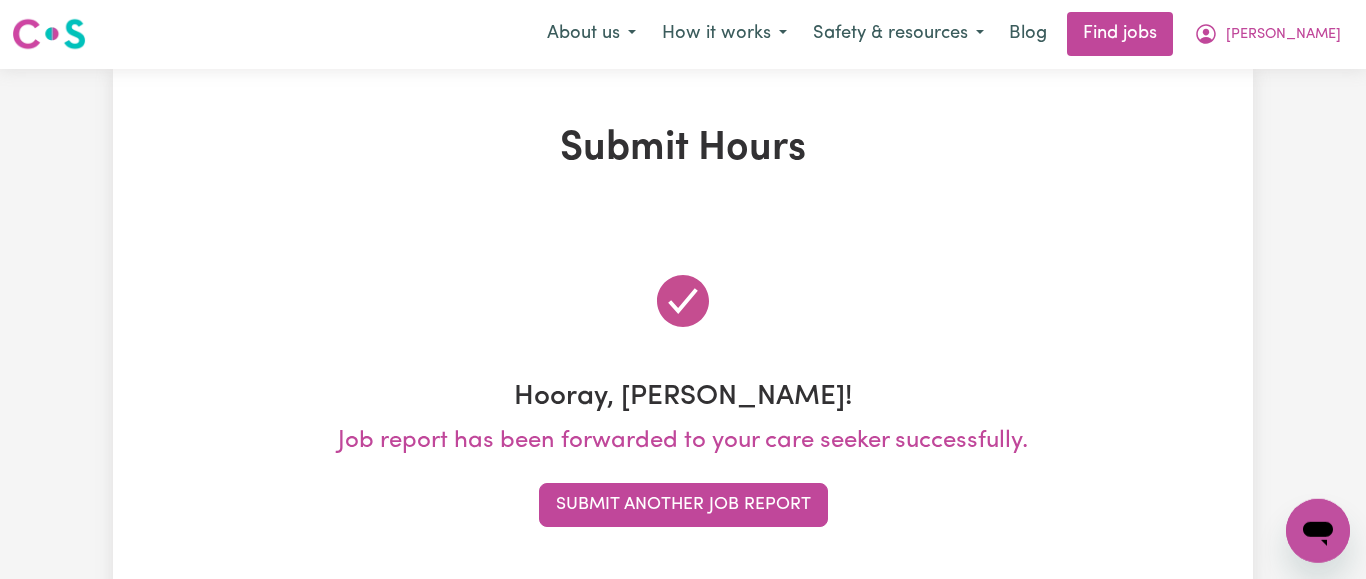 scroll, scrollTop: 0, scrollLeft: 0, axis: both 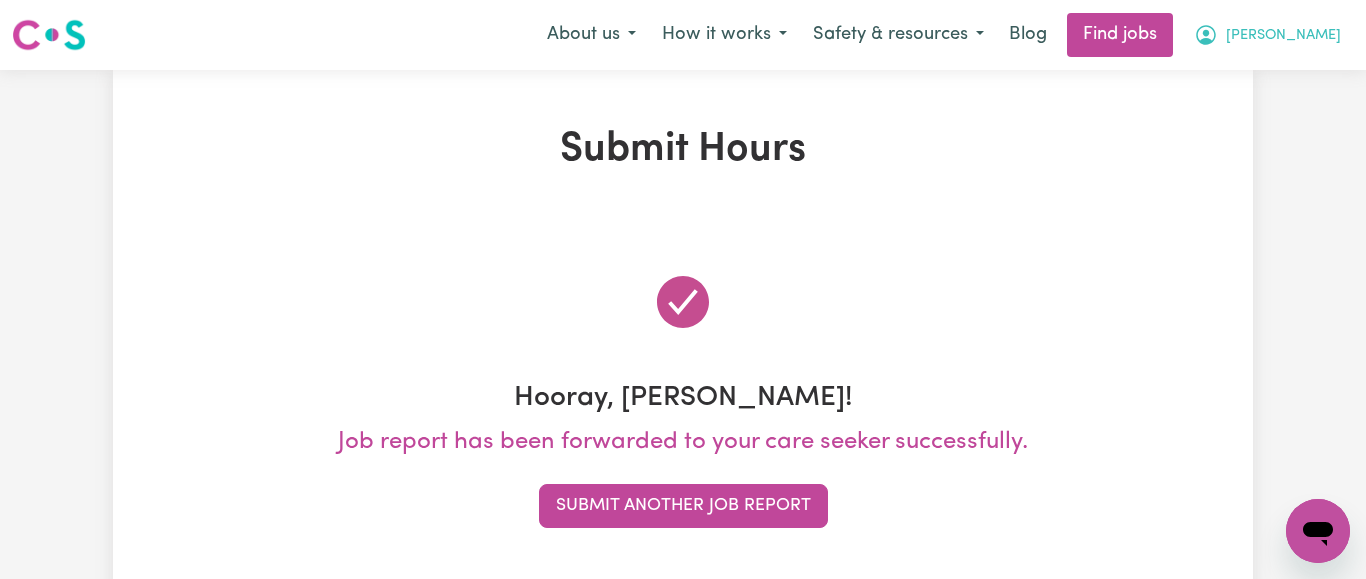 click on "[PERSON_NAME]" at bounding box center (1267, 35) 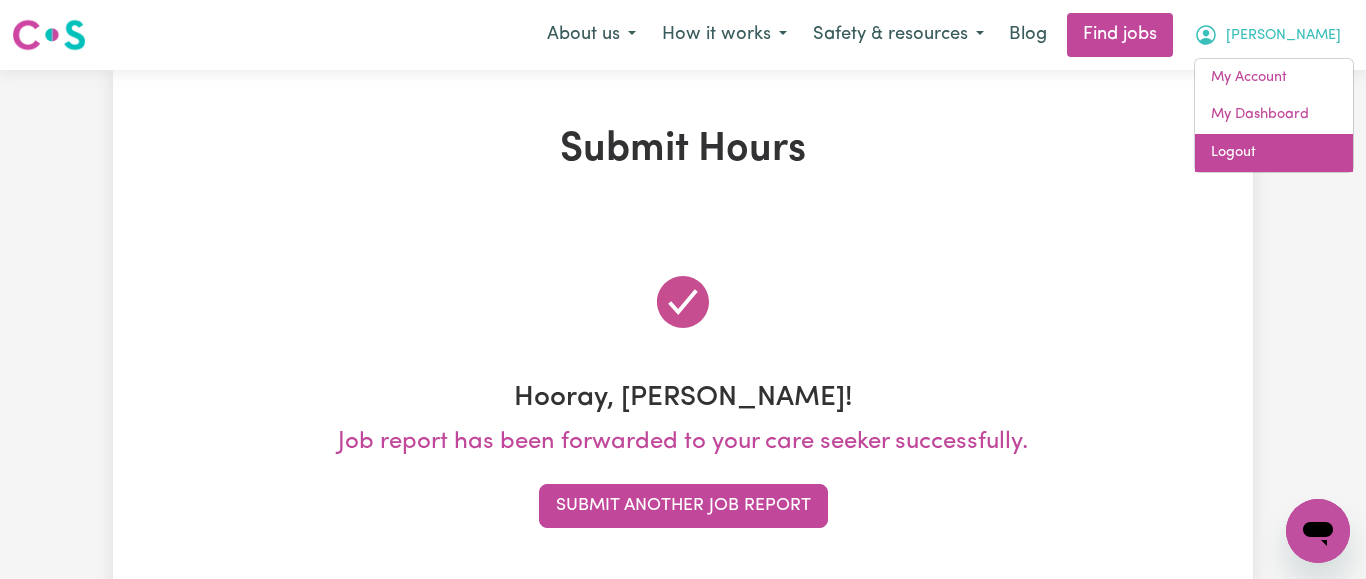 click on "Logout" at bounding box center [1274, 153] 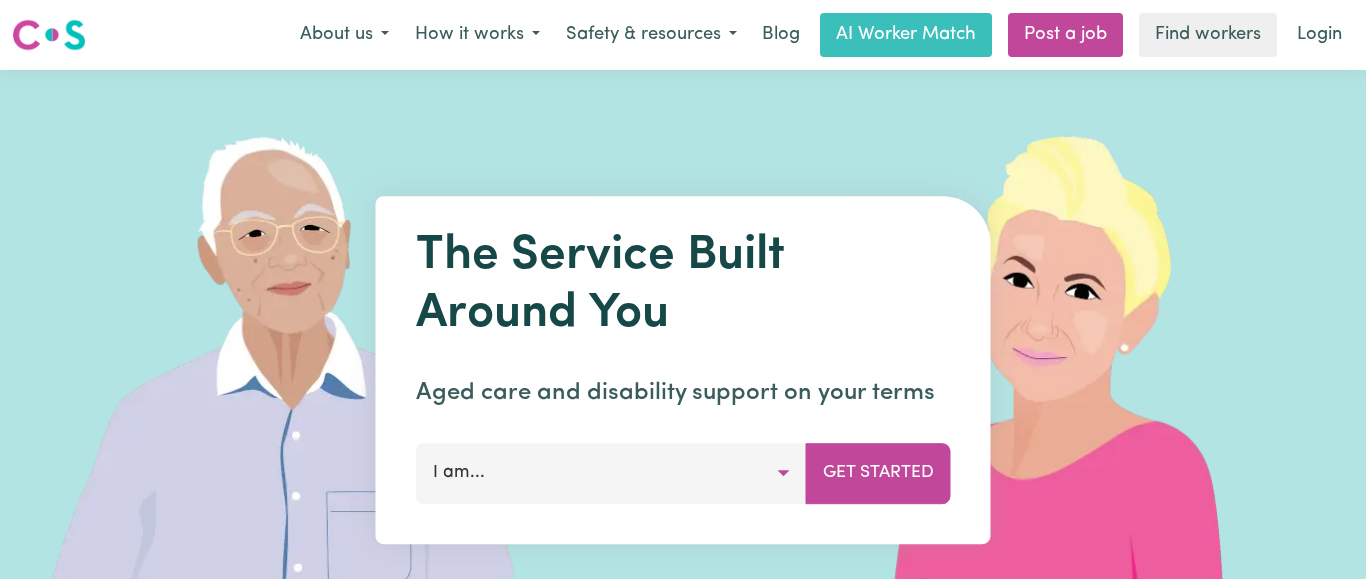 scroll, scrollTop: 0, scrollLeft: 0, axis: both 